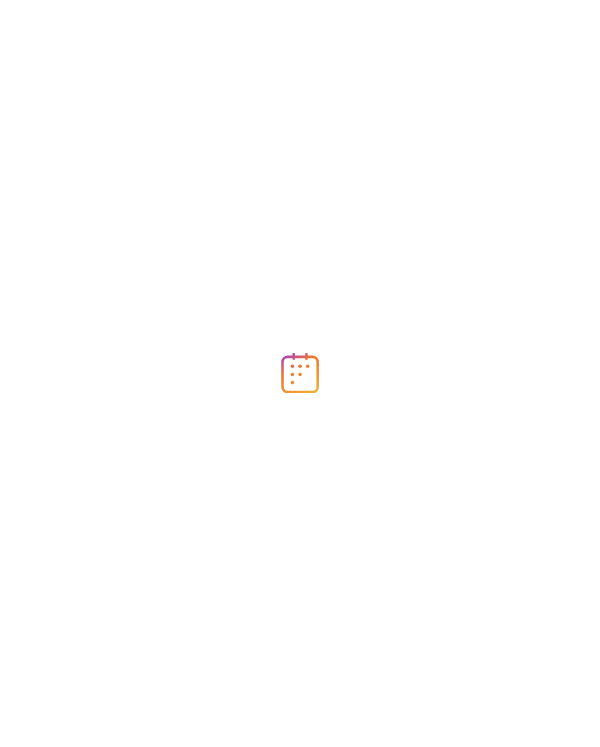 scroll, scrollTop: 0, scrollLeft: 0, axis: both 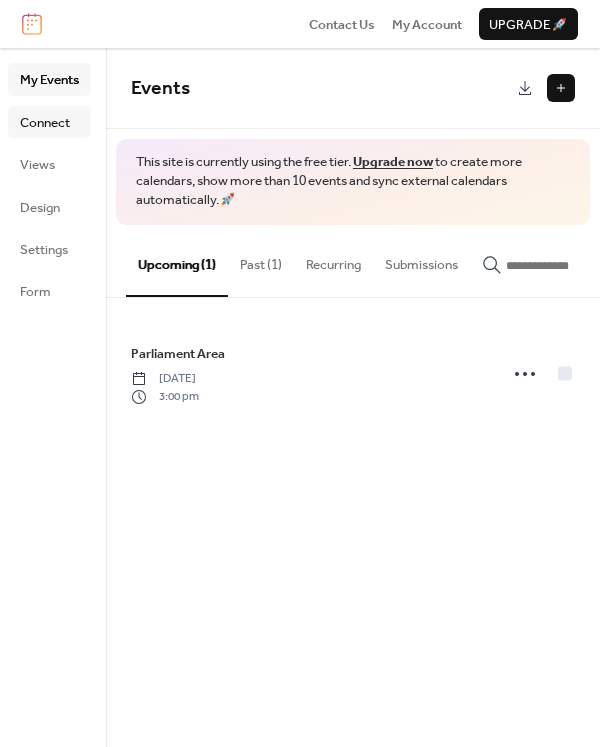 click on "Connect" at bounding box center [45, 123] 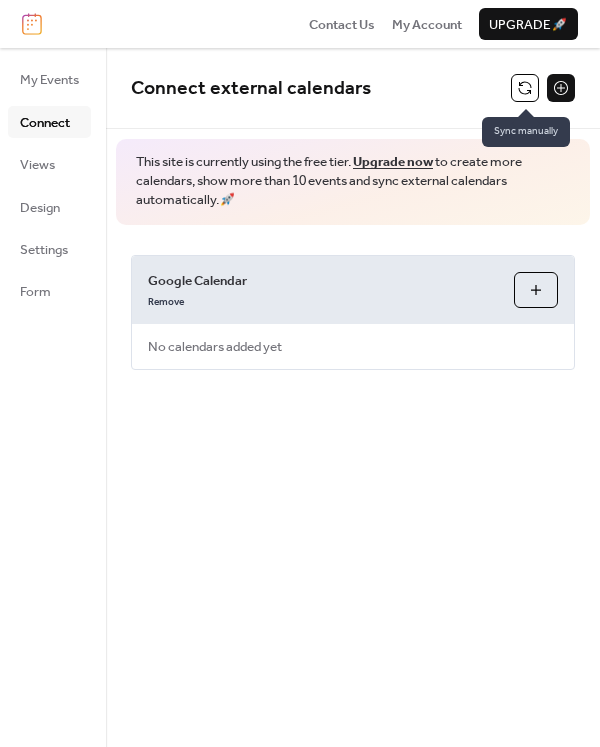 click at bounding box center [525, 88] 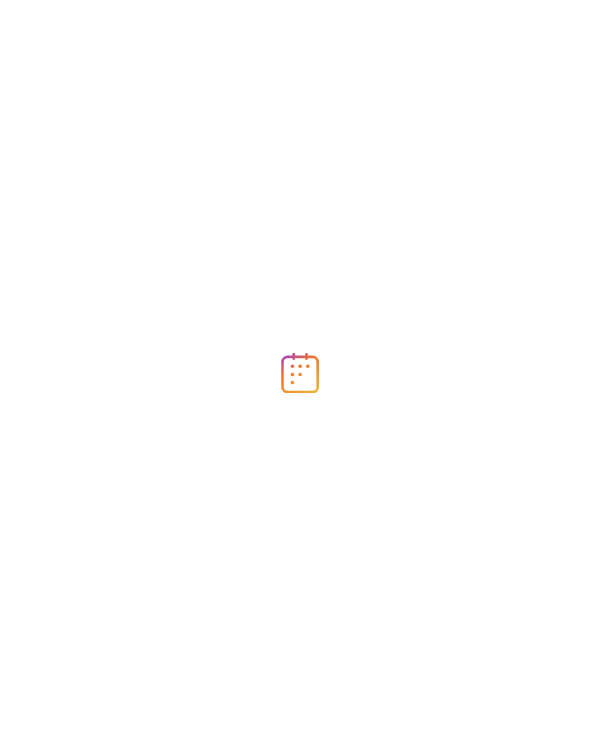 scroll, scrollTop: 0, scrollLeft: 0, axis: both 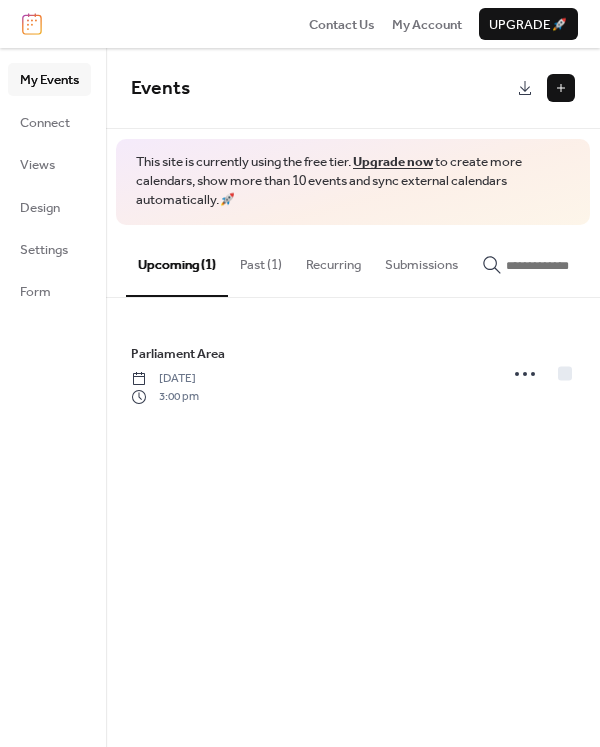 click on "My Events" at bounding box center (49, 80) 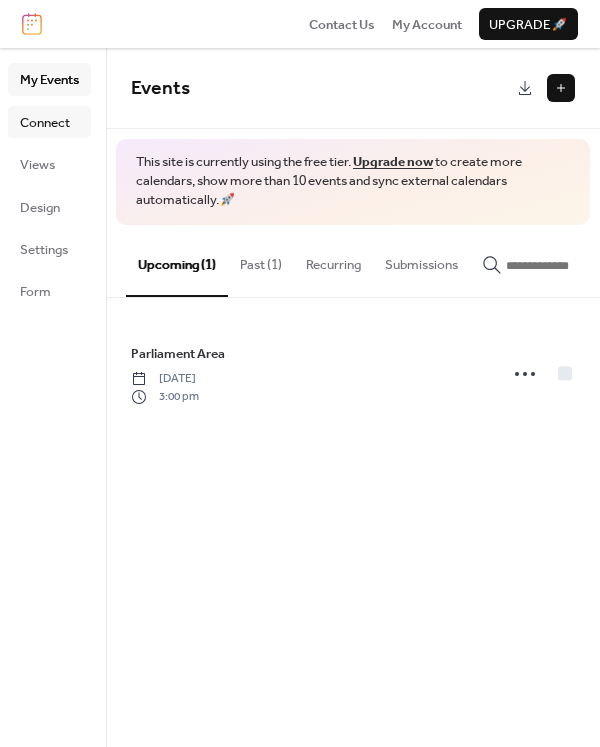 click on "Connect" at bounding box center [45, 123] 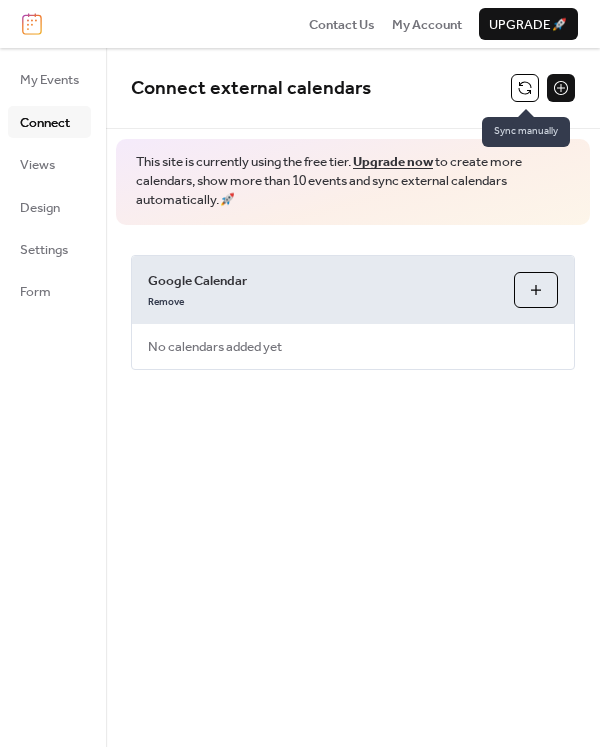 click at bounding box center [525, 88] 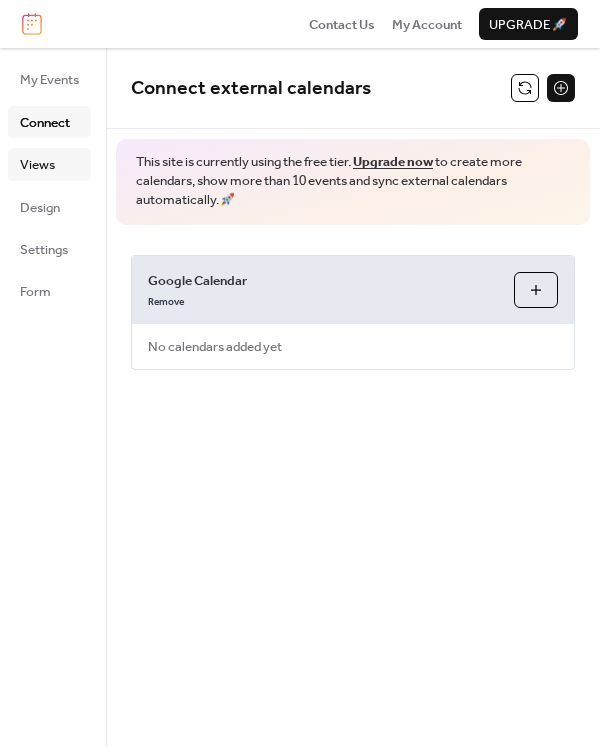 click on "Views" at bounding box center (49, 164) 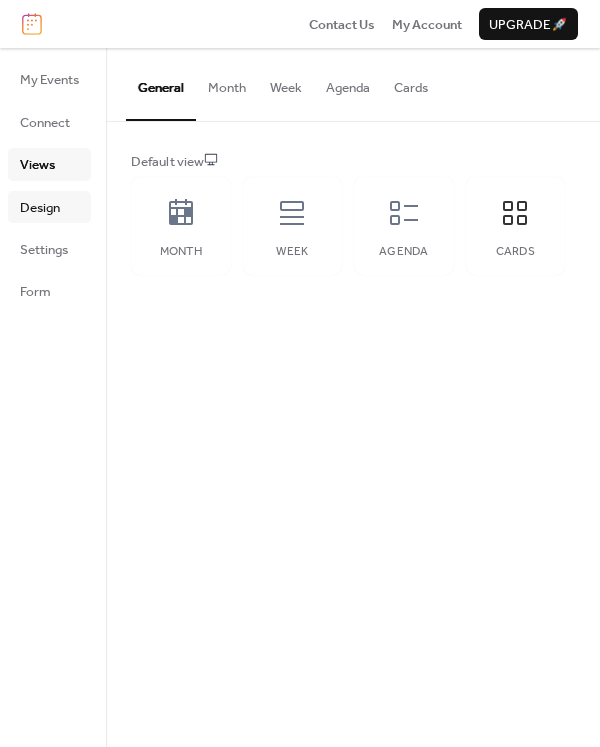 click on "Design" at bounding box center [49, 207] 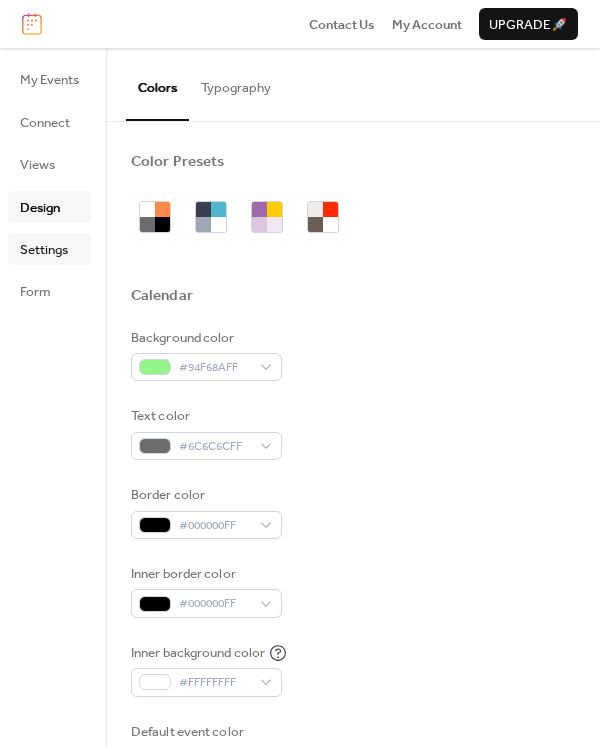 click on "Settings" at bounding box center [44, 250] 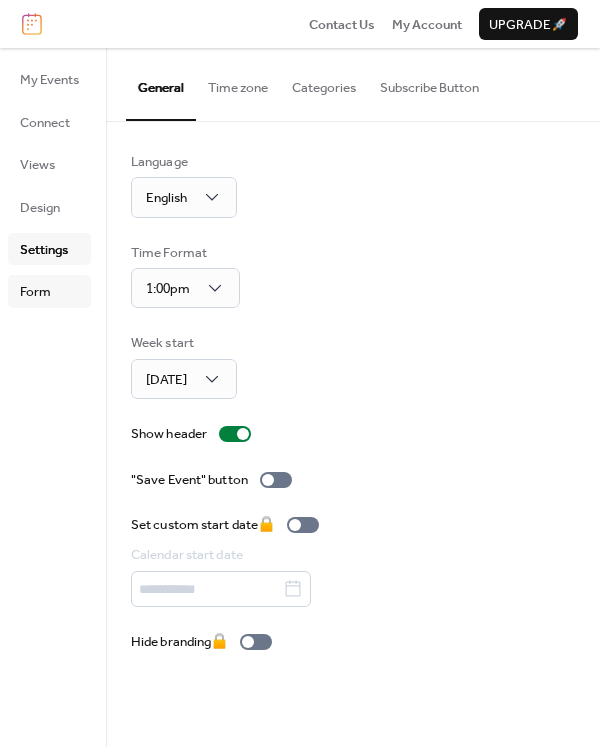 click on "Form" at bounding box center [49, 291] 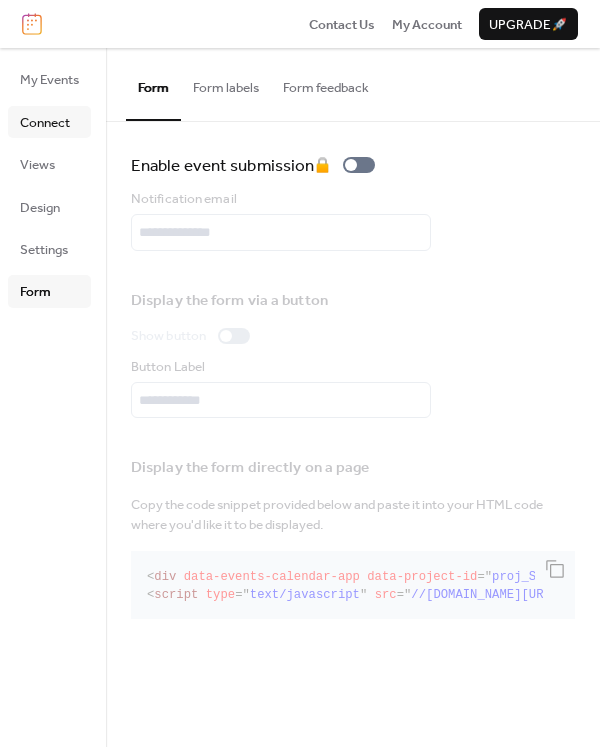 click on "Connect" at bounding box center [45, 123] 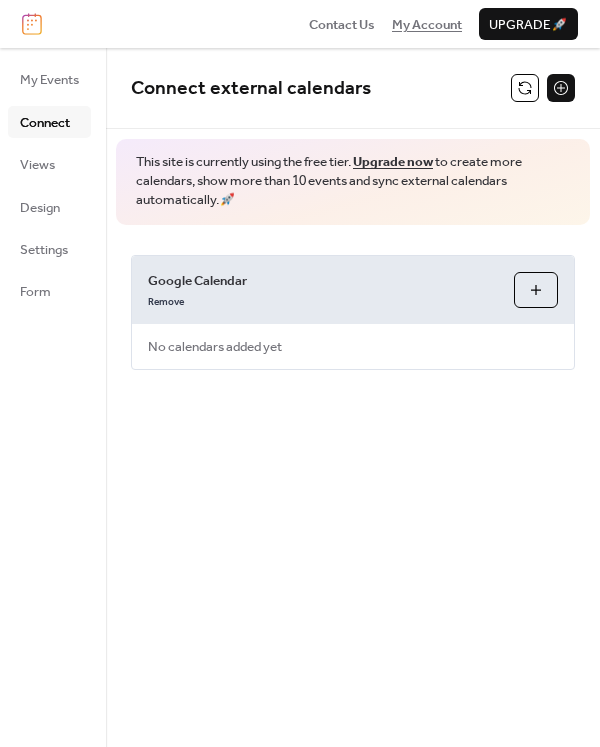 click on "My Account" at bounding box center (427, 25) 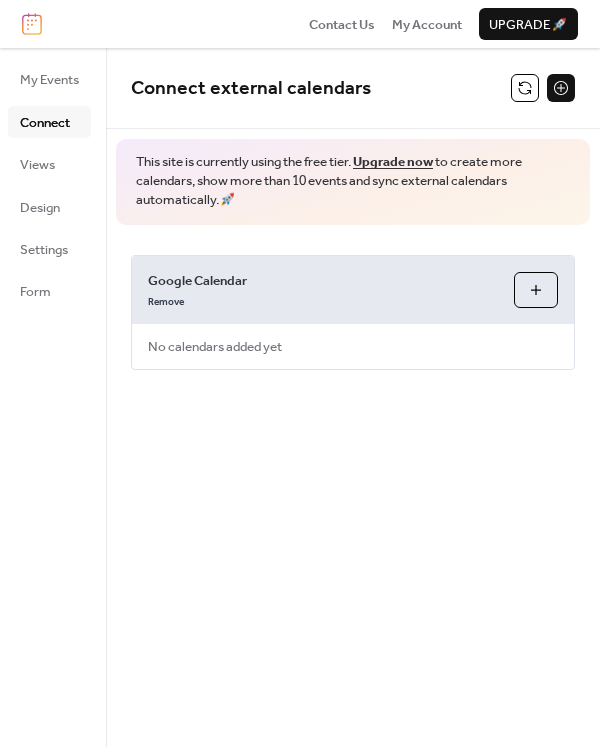 click on "Choose Calendars" at bounding box center (536, 290) 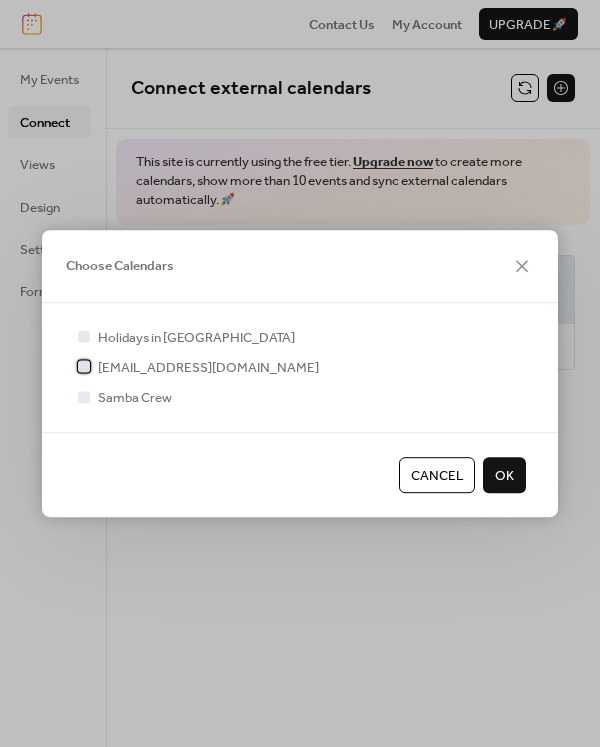 click at bounding box center [84, 367] 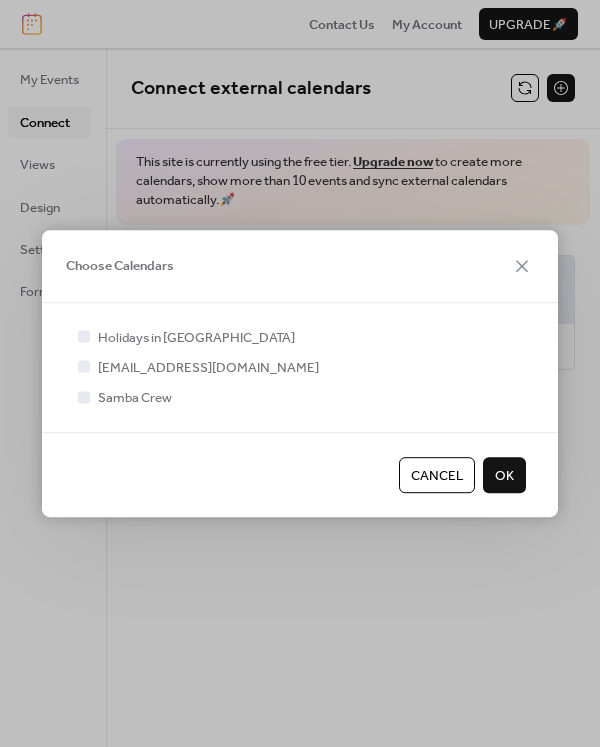 click on "OK" at bounding box center [504, 476] 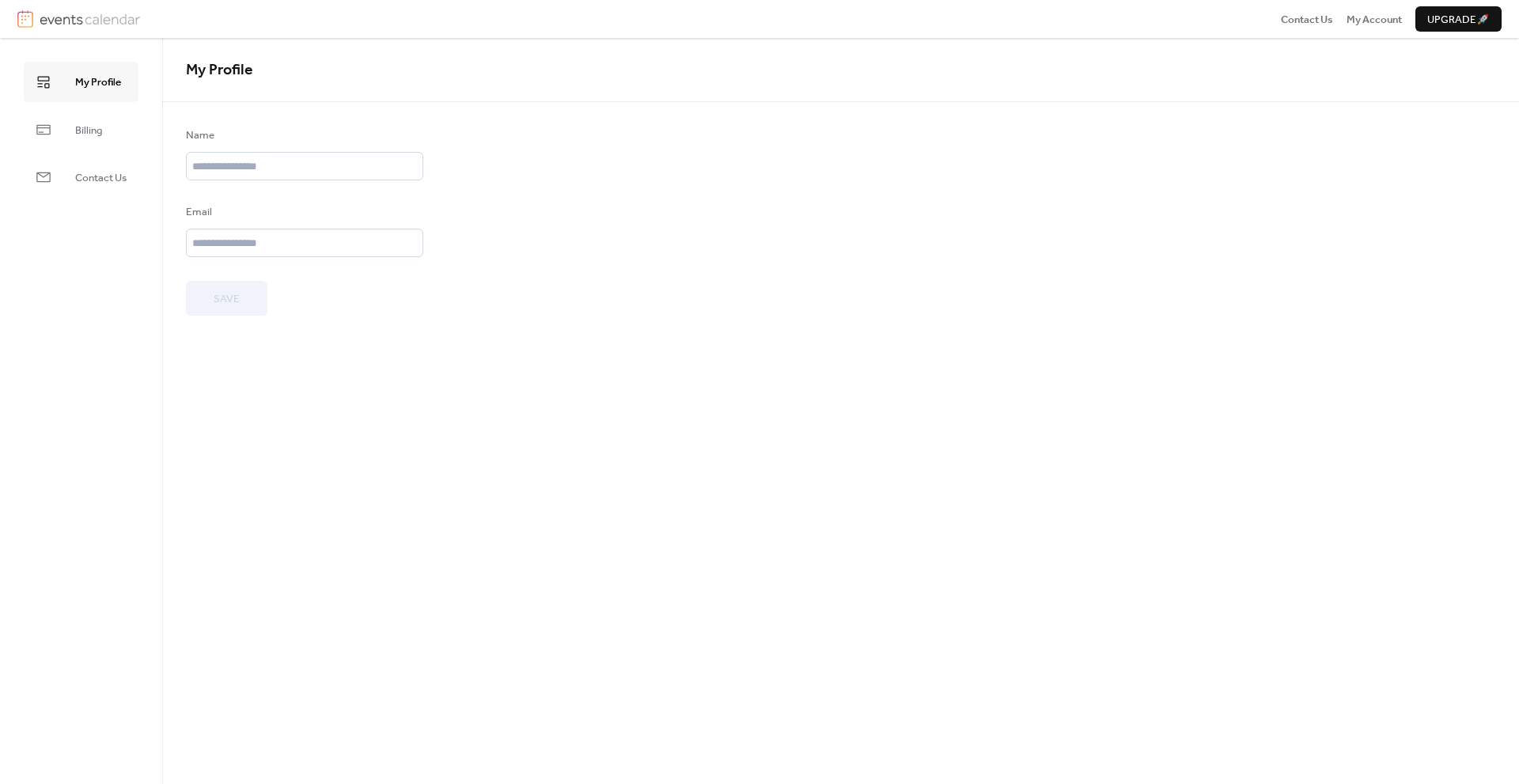 scroll, scrollTop: 0, scrollLeft: 0, axis: both 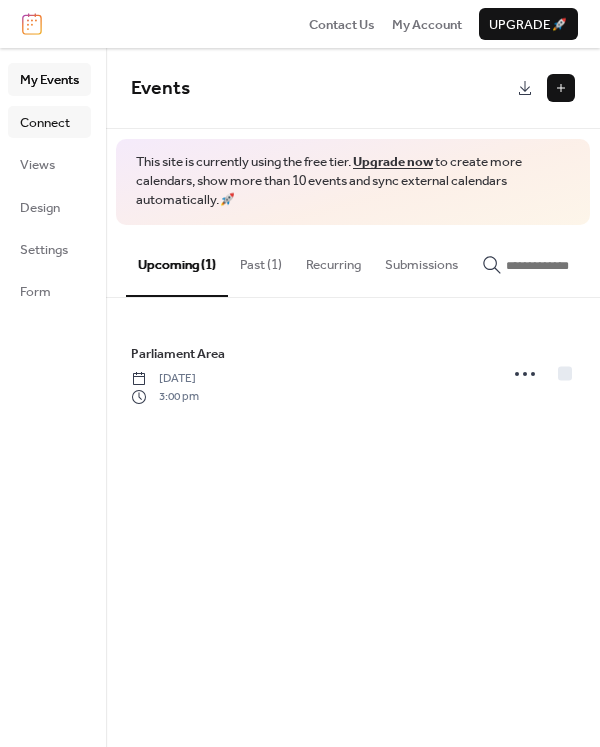 click on "Connect" at bounding box center (45, 123) 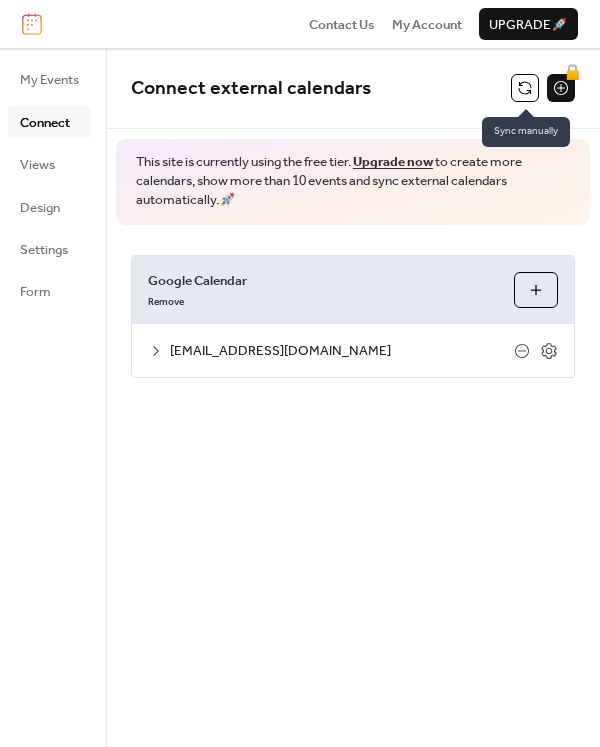 click at bounding box center [525, 88] 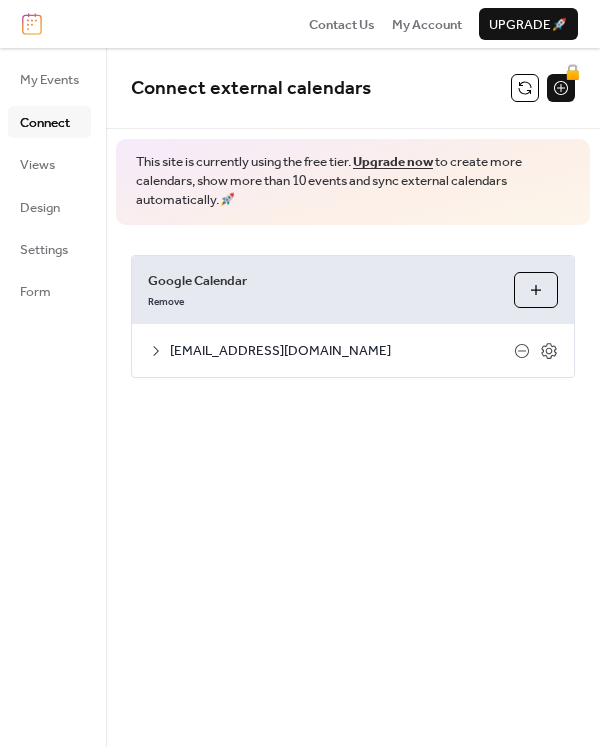 click on "Choose Calendars" at bounding box center (536, 290) 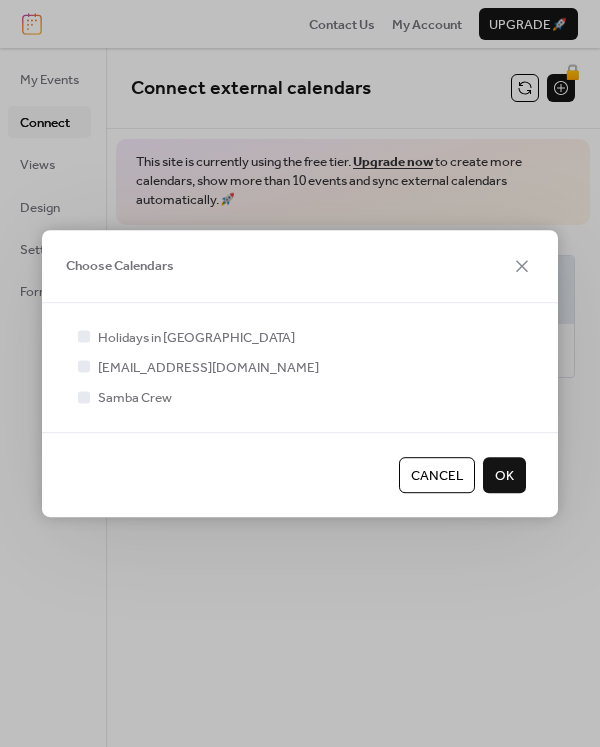 click on "OK" at bounding box center (504, 475) 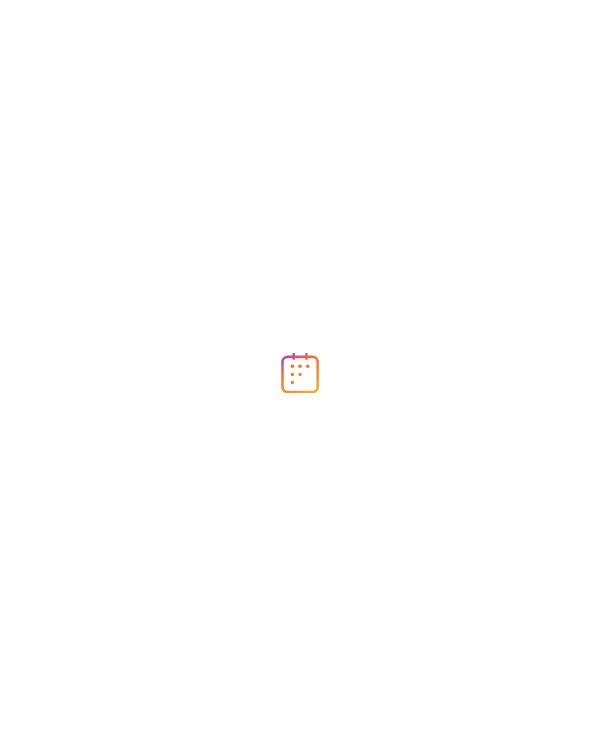 scroll, scrollTop: 0, scrollLeft: 0, axis: both 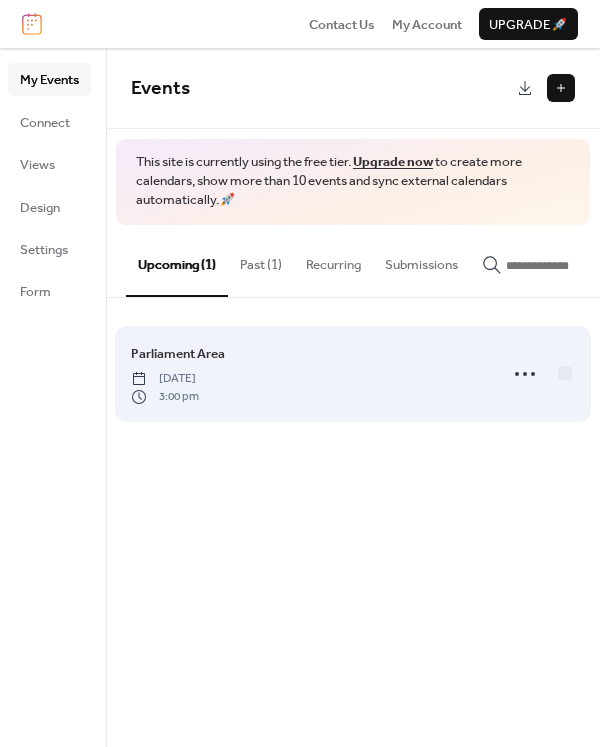 click on "[DATE]" at bounding box center (165, 379) 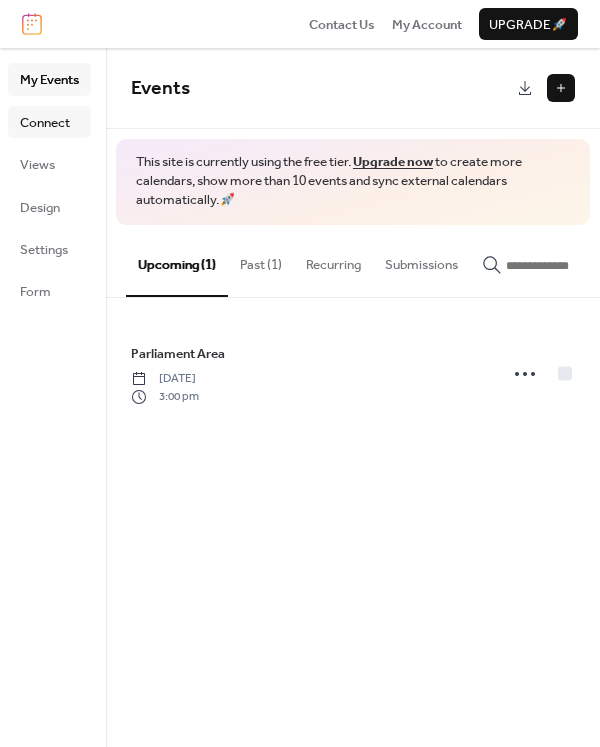 click on "Connect" at bounding box center [45, 123] 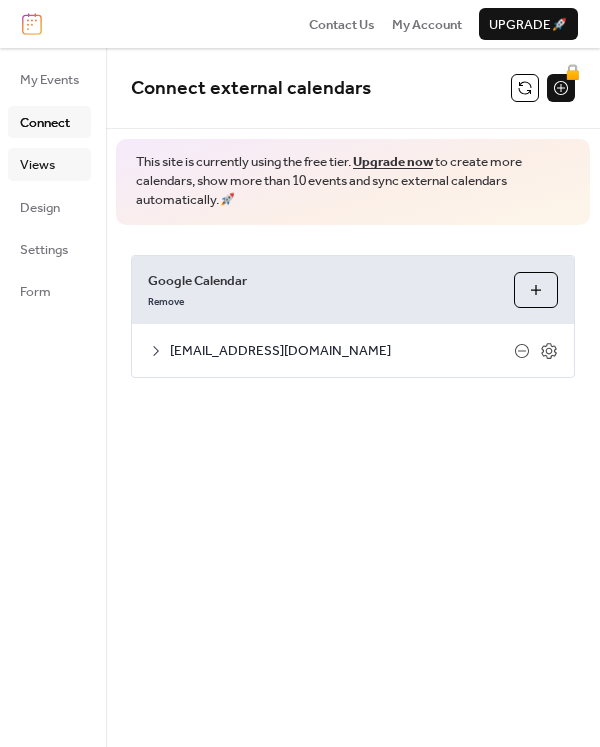 click on "Views" at bounding box center (49, 164) 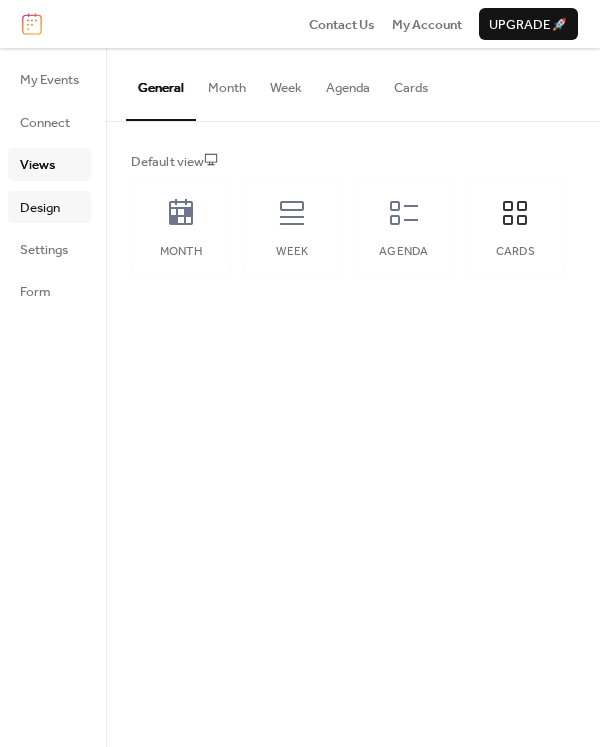 click on "Design" at bounding box center [40, 208] 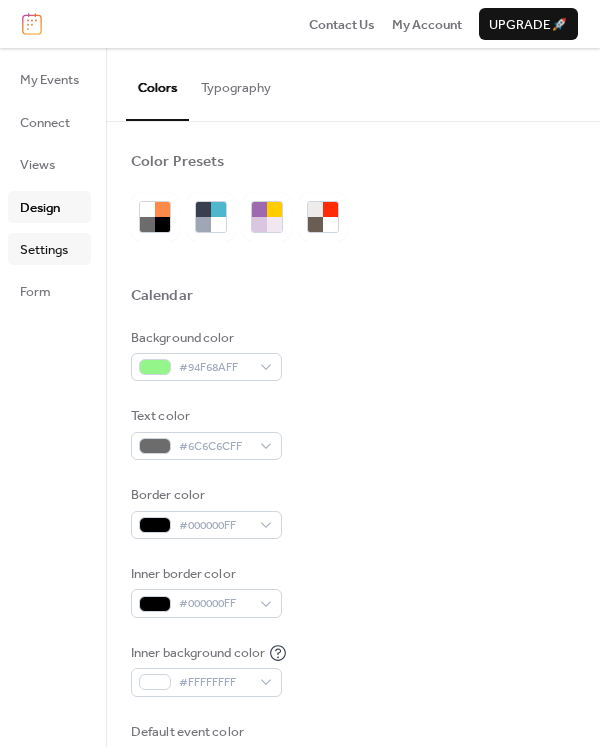 click on "Settings" at bounding box center [44, 250] 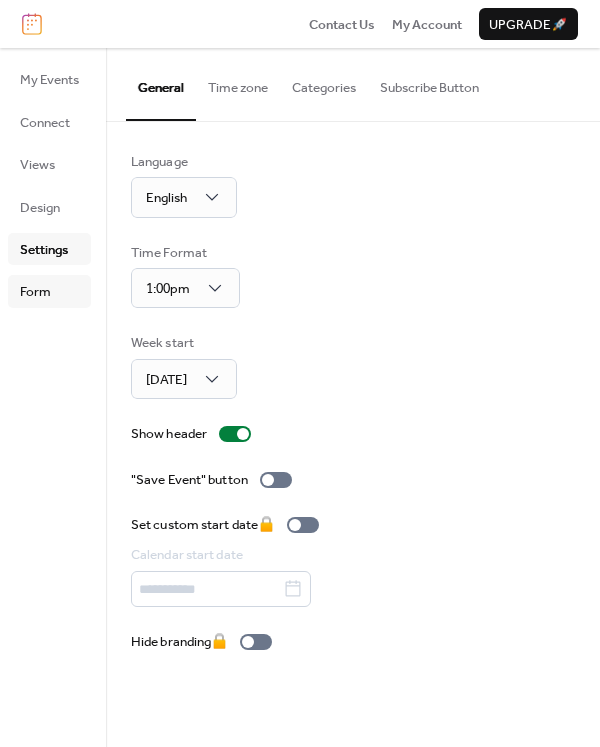 click on "Form" at bounding box center (35, 292) 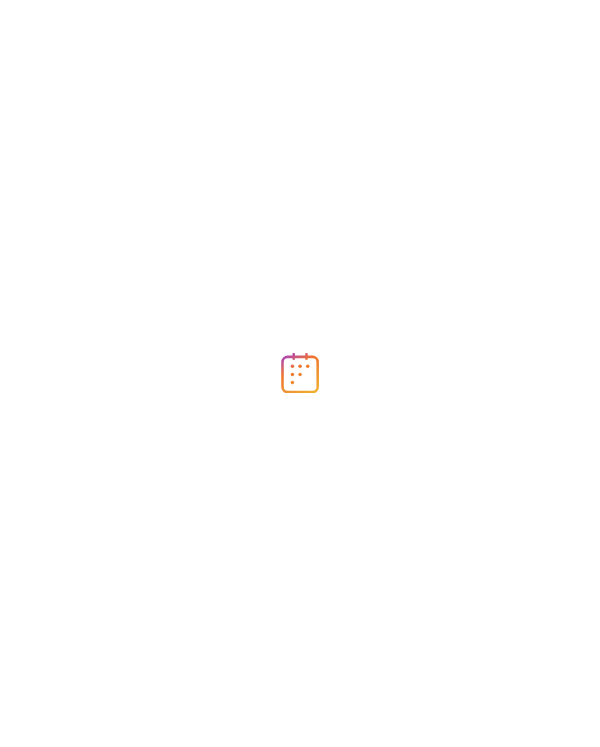 scroll, scrollTop: 0, scrollLeft: 0, axis: both 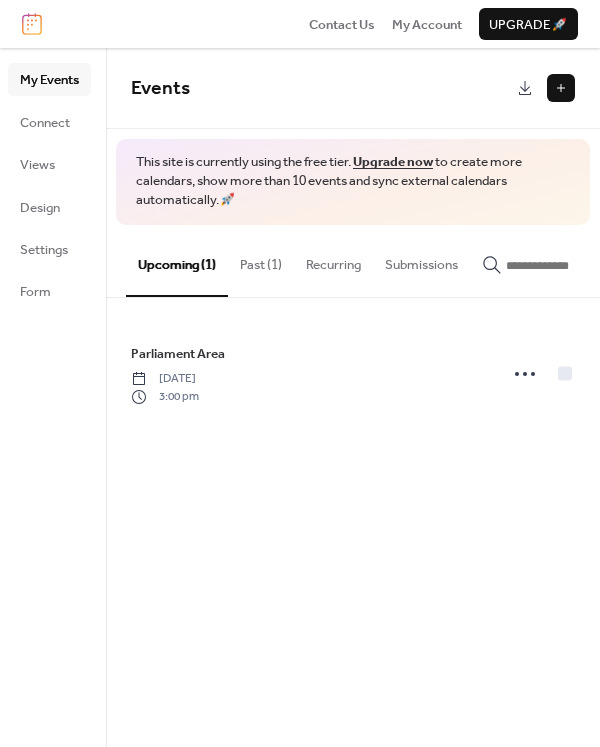 click at bounding box center (561, 88) 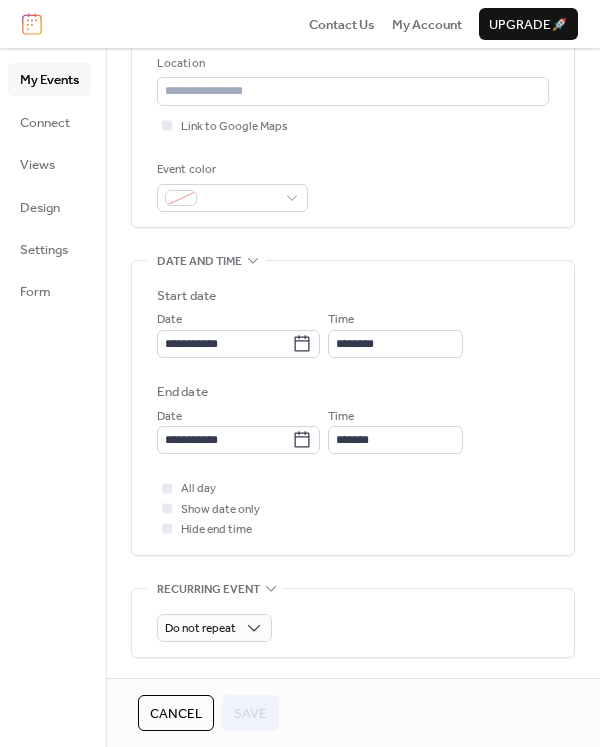 scroll, scrollTop: 0, scrollLeft: 0, axis: both 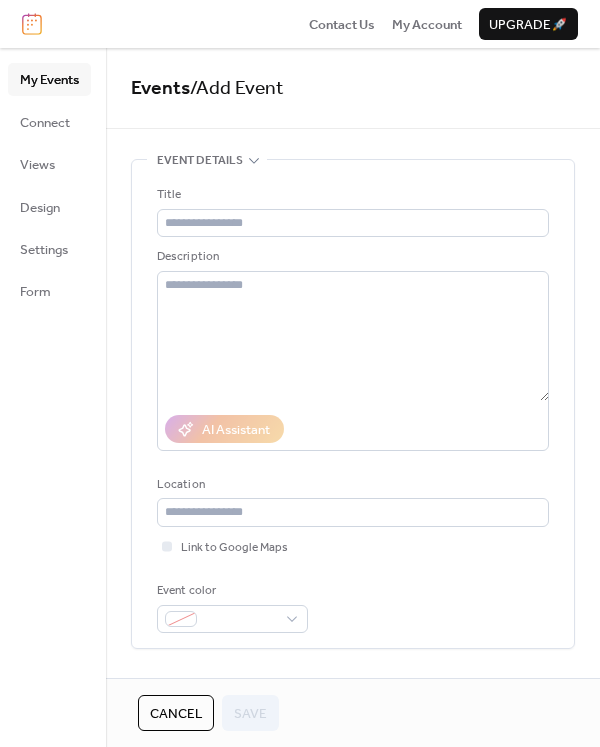click on "Cancel" at bounding box center (176, 714) 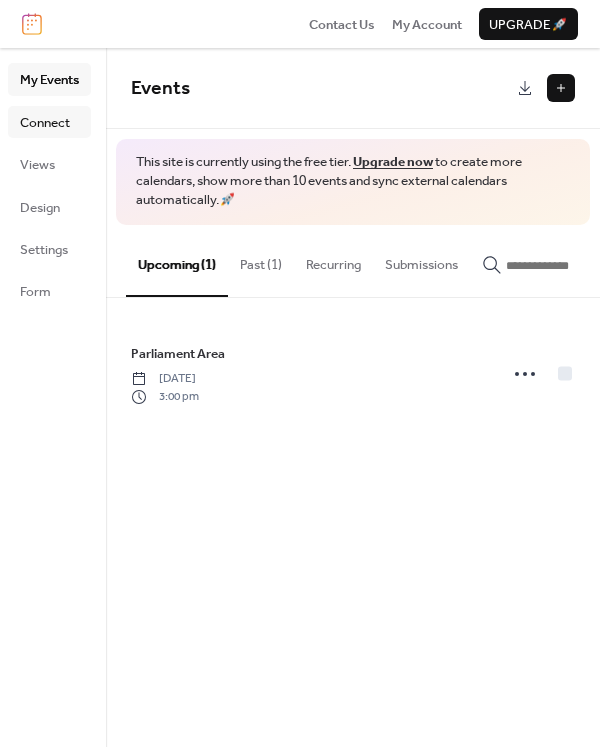 click on "Connect" at bounding box center [45, 123] 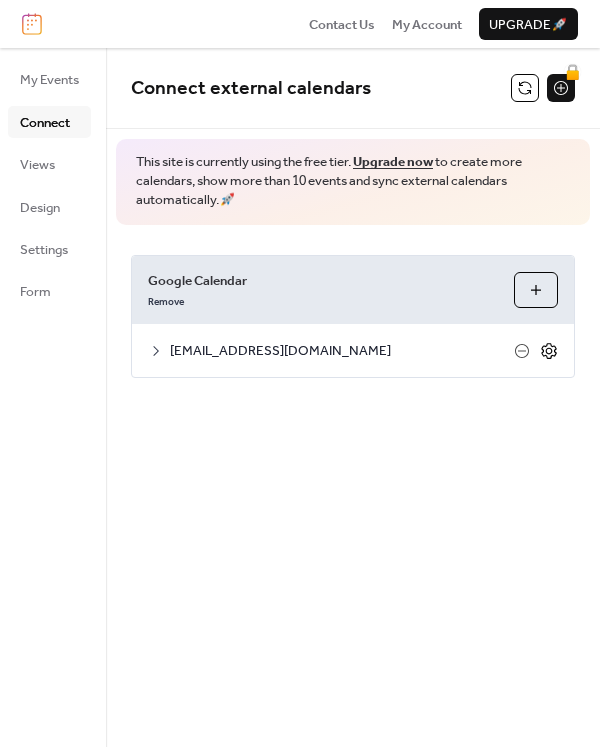 click 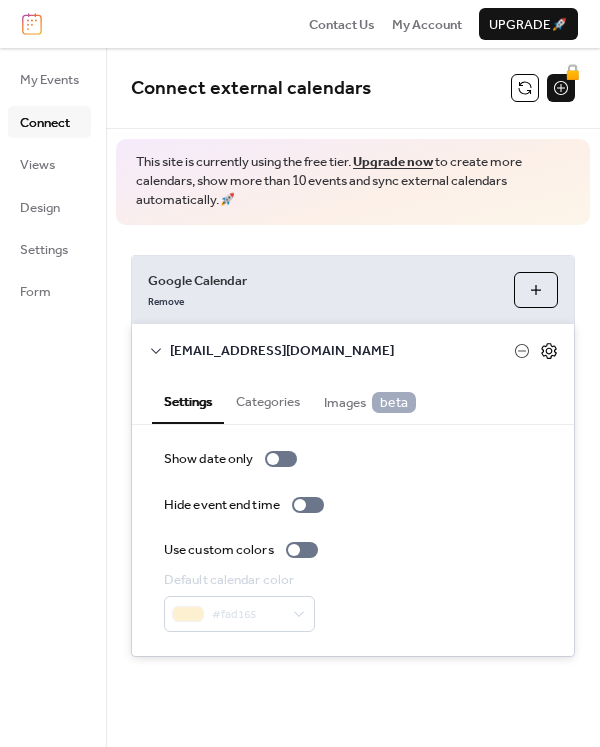 click 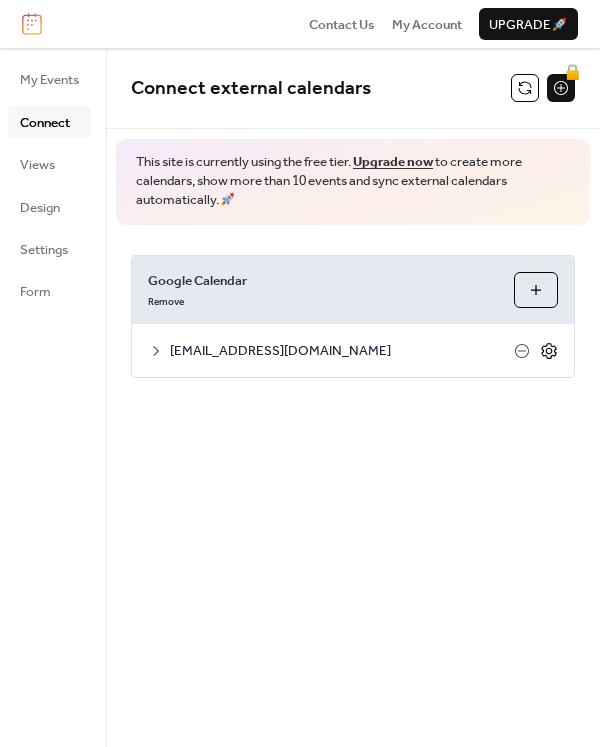 click 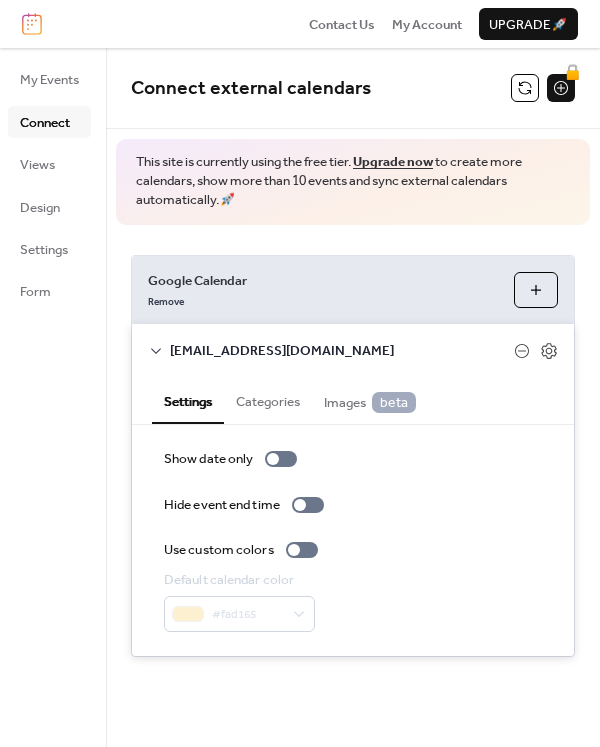 click on "Images   beta" at bounding box center [370, 402] 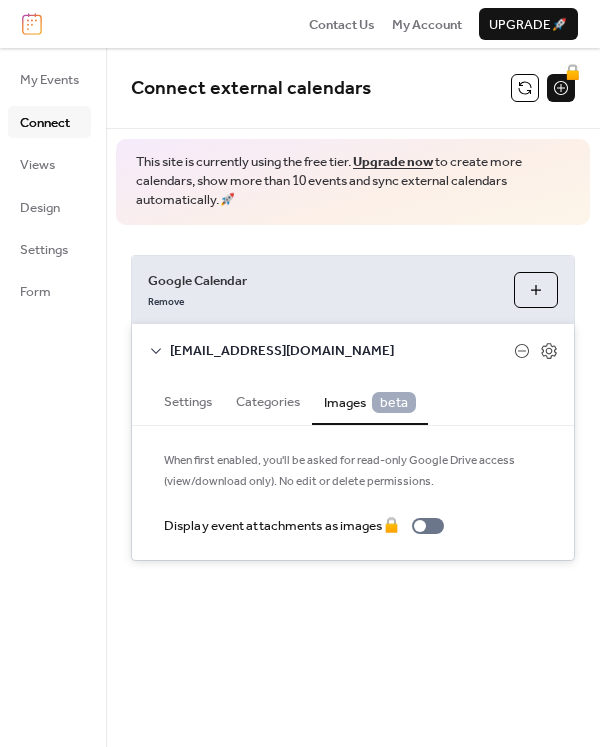 click on "Categories" at bounding box center (268, 399) 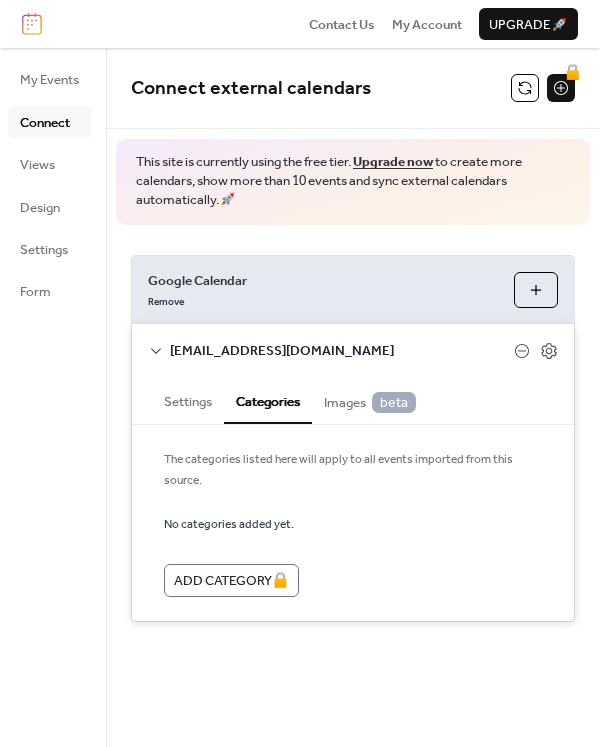 click on "beta" at bounding box center [394, 402] 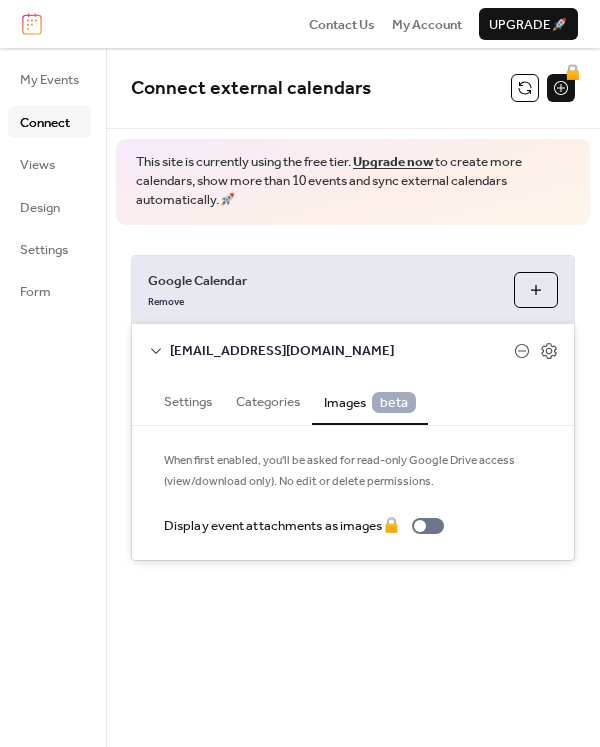 click on "Settings" at bounding box center (188, 399) 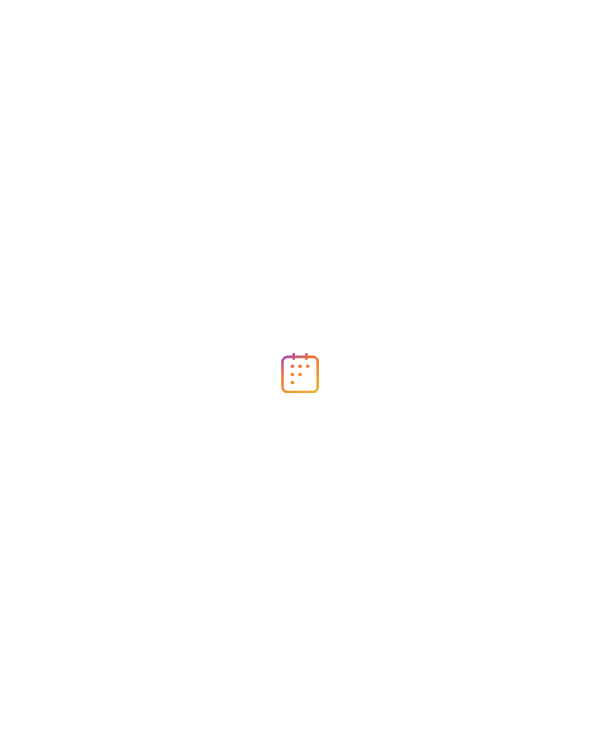 scroll, scrollTop: 0, scrollLeft: 0, axis: both 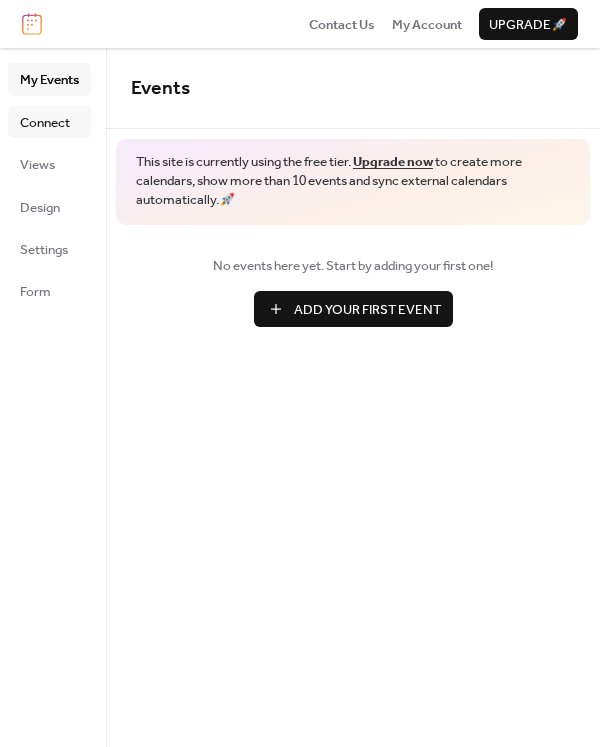 click on "Connect" at bounding box center (45, 123) 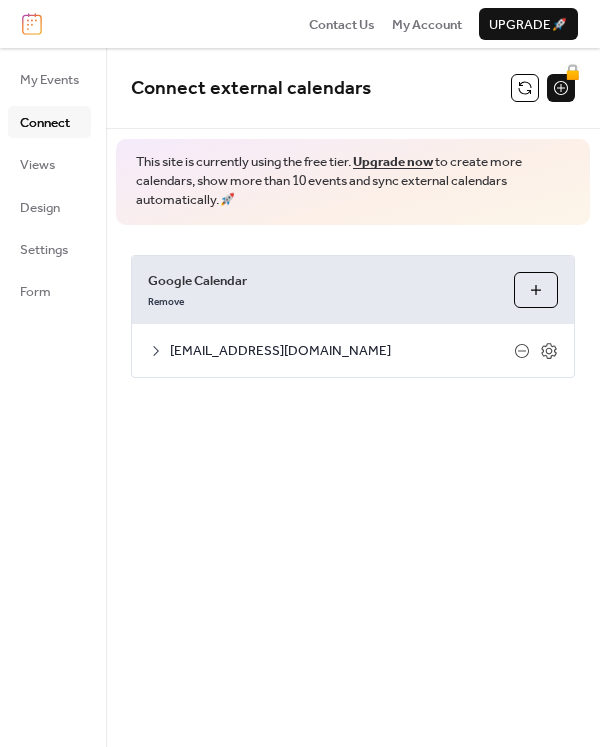 click on "Choose Calendars" at bounding box center [536, 290] 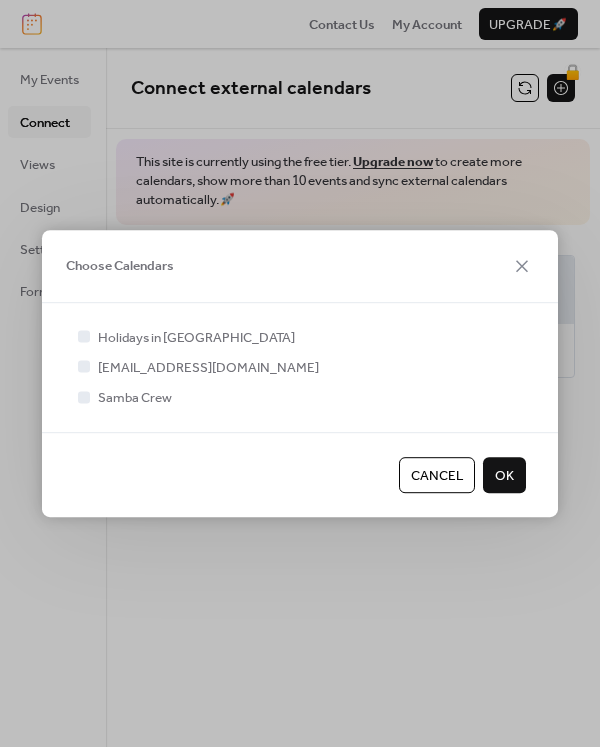 click on "OK" at bounding box center (504, 475) 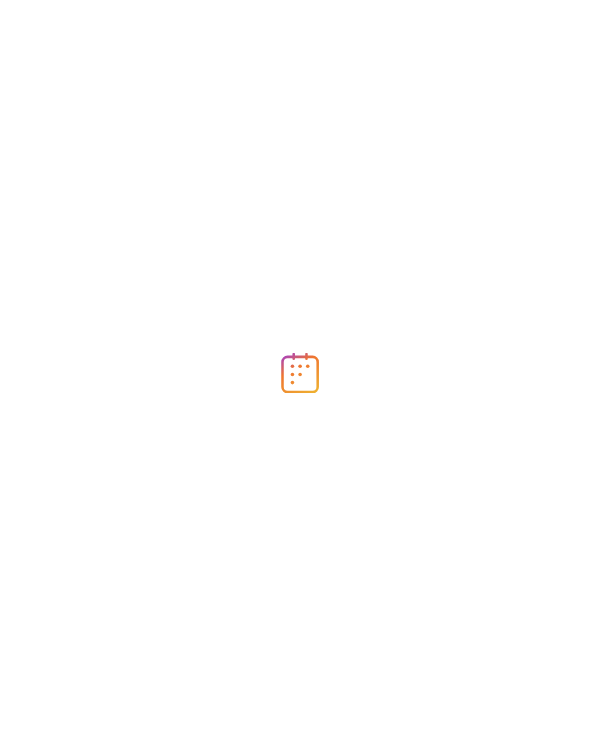 scroll, scrollTop: 0, scrollLeft: 0, axis: both 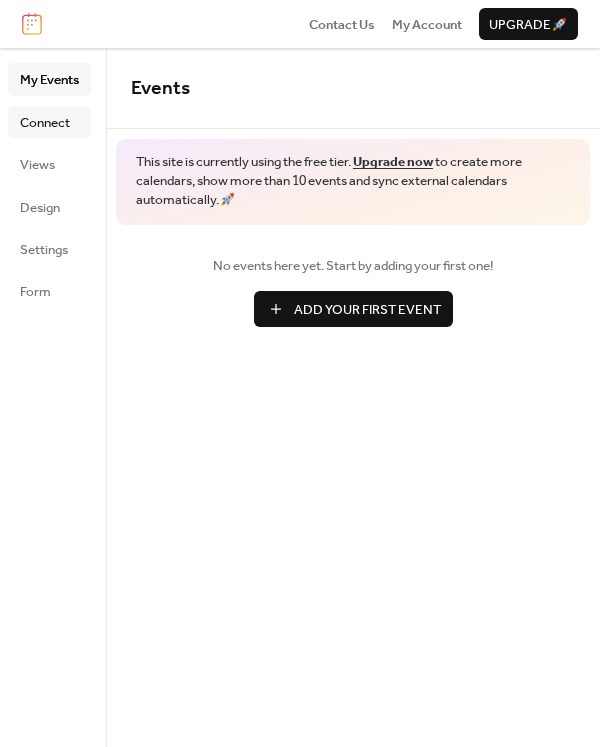 click on "Connect" at bounding box center (45, 123) 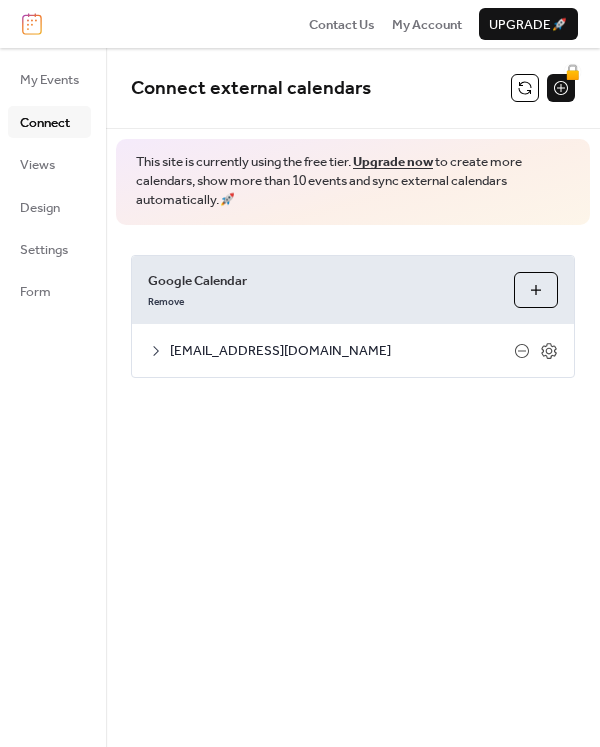 click on "Choose Calendars" at bounding box center (536, 290) 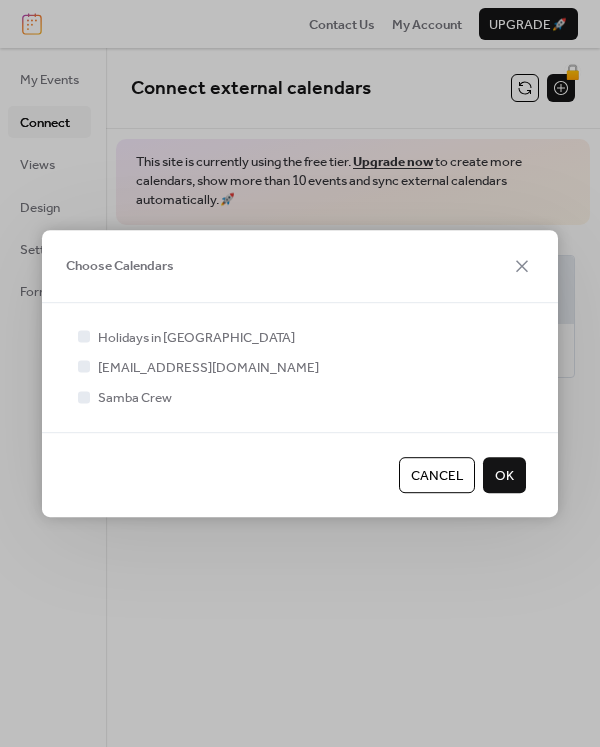 click on "OK" at bounding box center (504, 476) 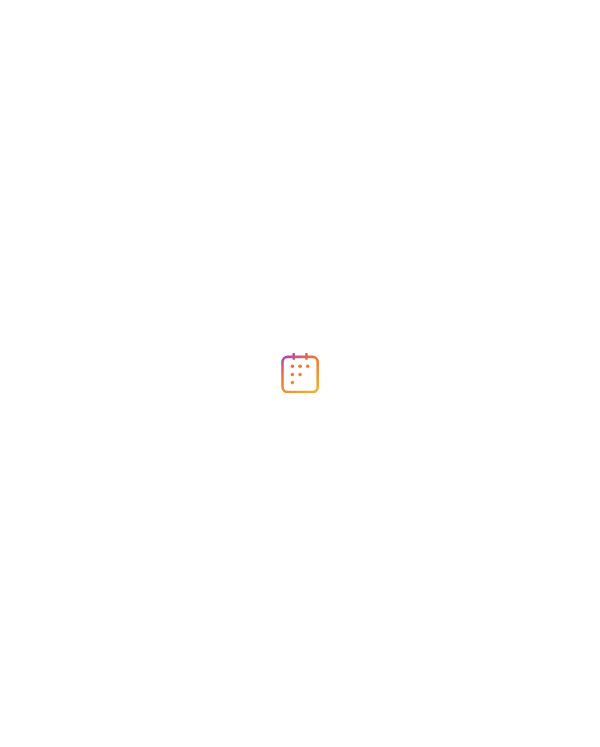 scroll, scrollTop: 0, scrollLeft: 0, axis: both 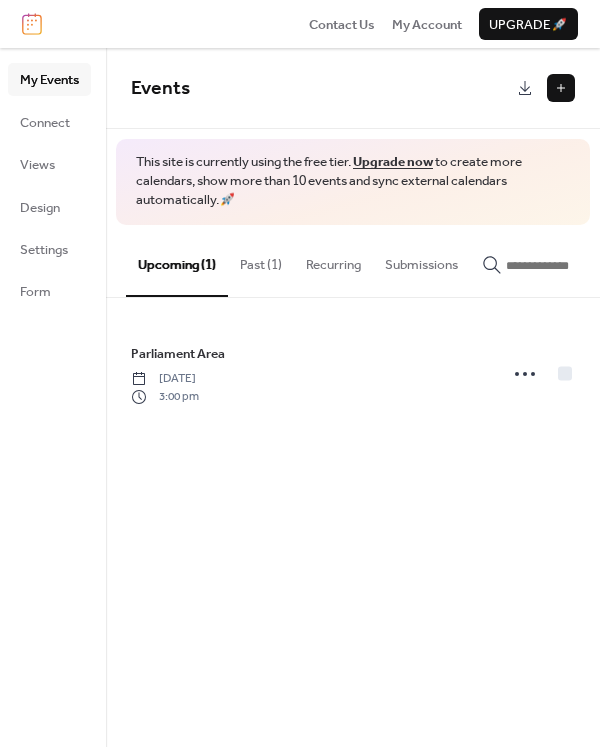 click on "Recurring" at bounding box center [333, 260] 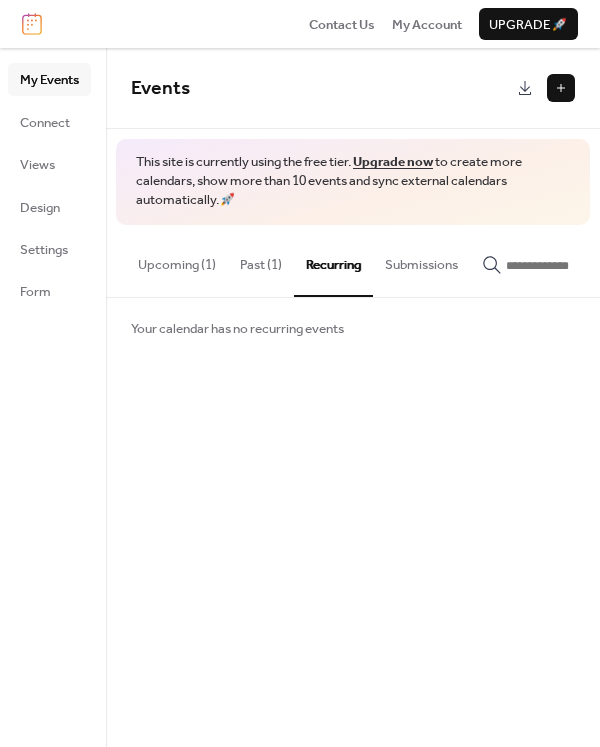 click on "Submissions" at bounding box center [421, 260] 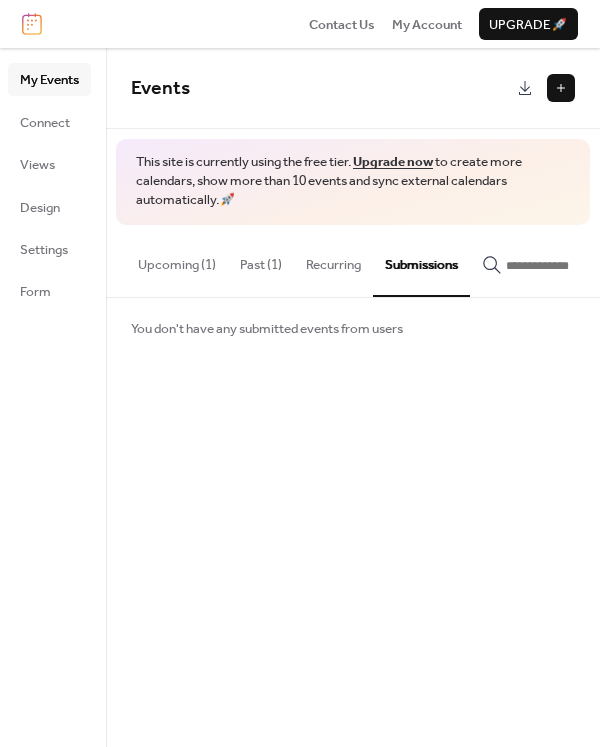 click at bounding box center [566, 266] 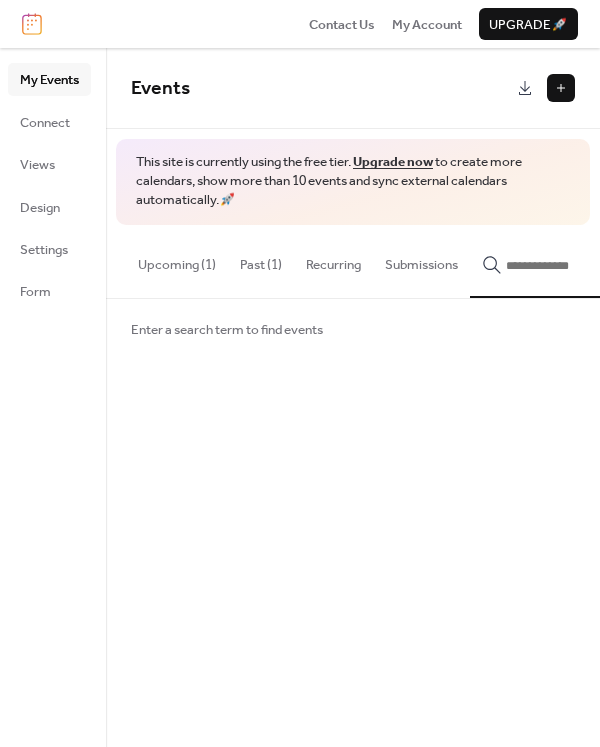 click on "Upcoming (1)" at bounding box center [177, 260] 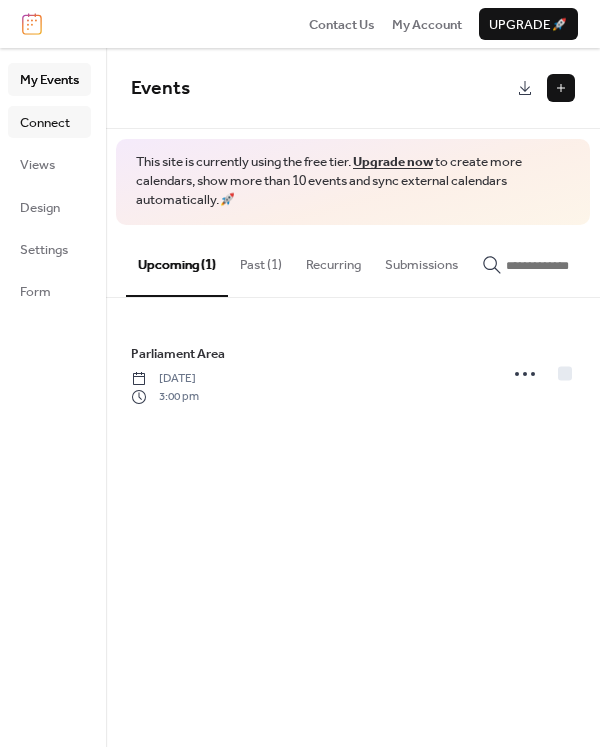 click on "Connect" at bounding box center (45, 123) 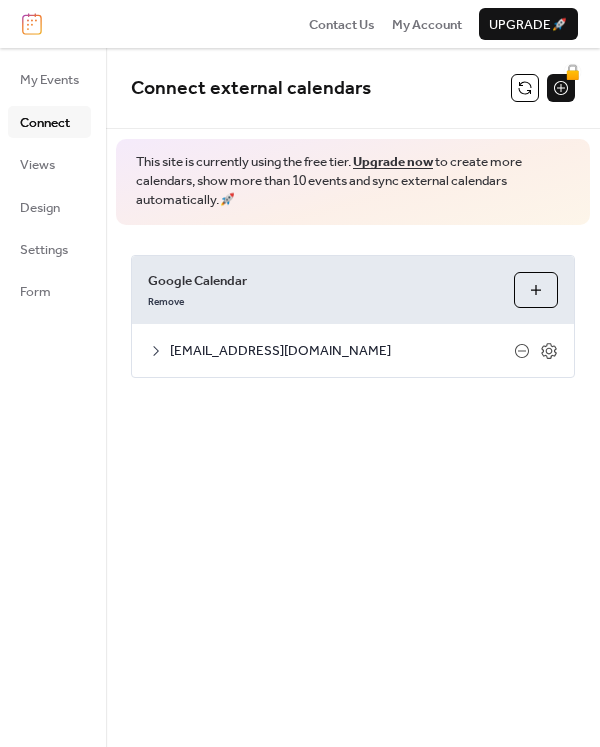 click 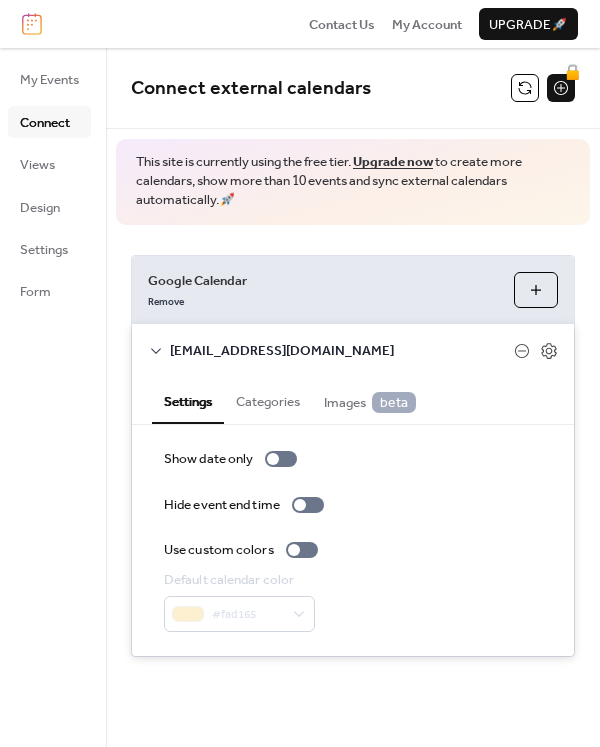 click on "Categories" at bounding box center (268, 399) 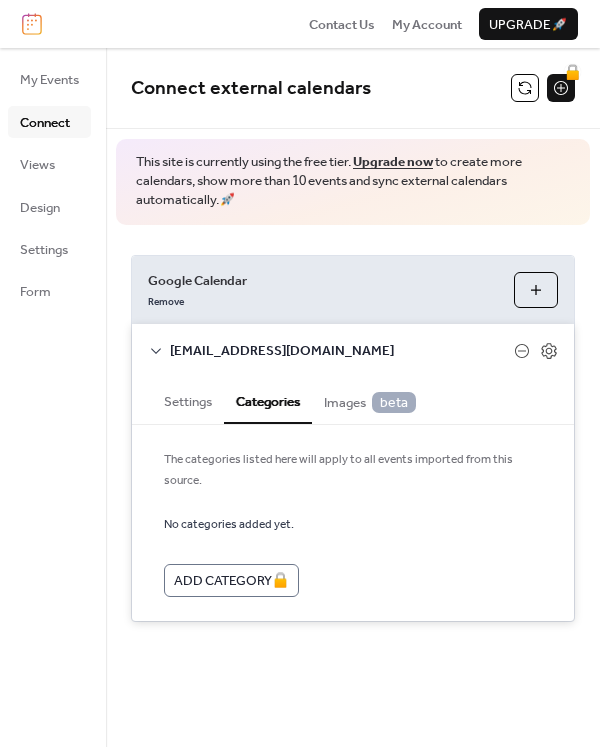 click on "Settings" at bounding box center (188, 399) 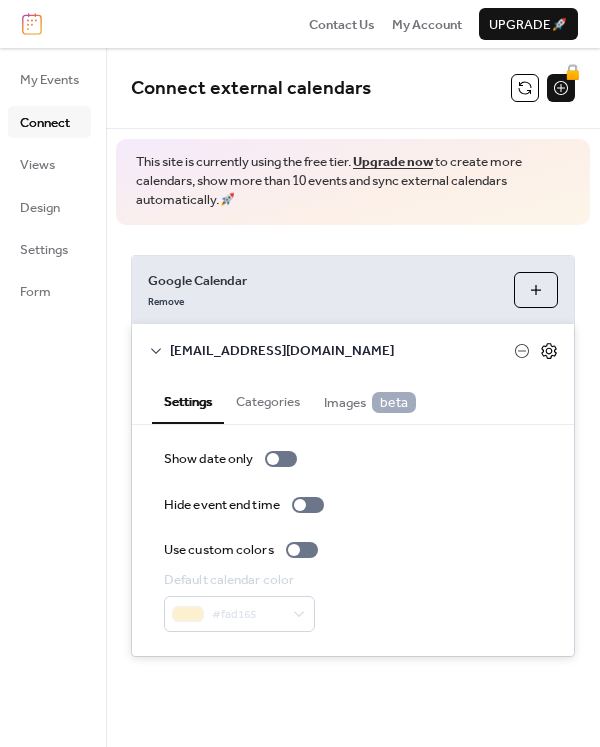 click 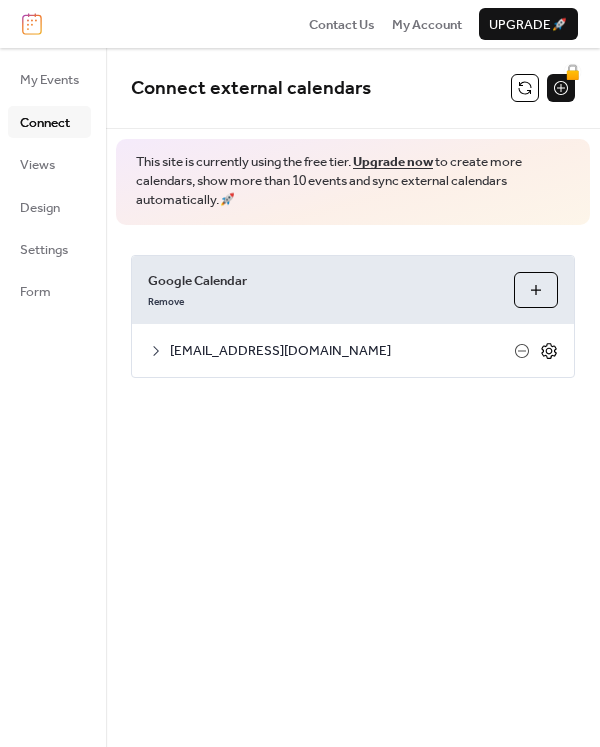 click 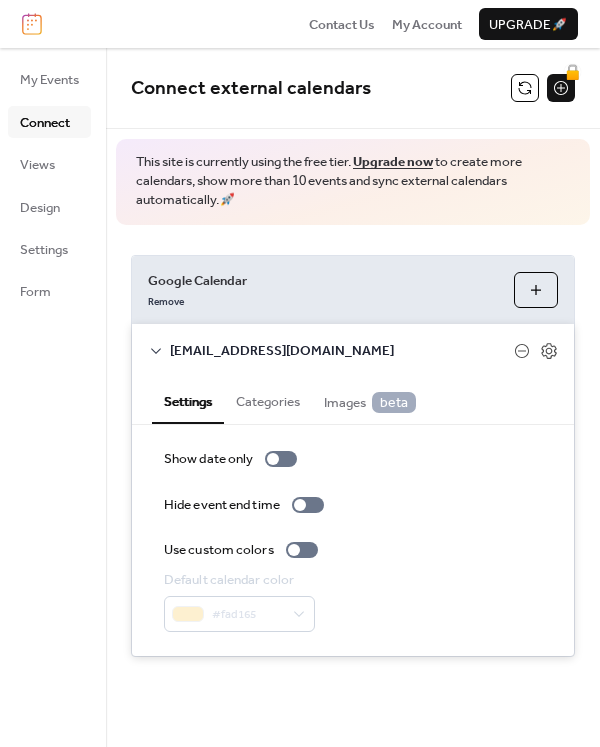 click on "Categories" at bounding box center [268, 399] 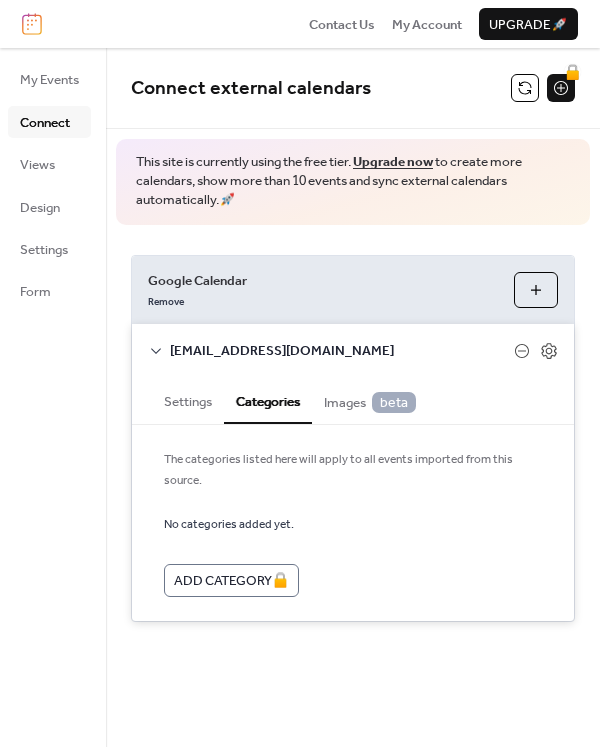 click on "Images   beta" at bounding box center (370, 402) 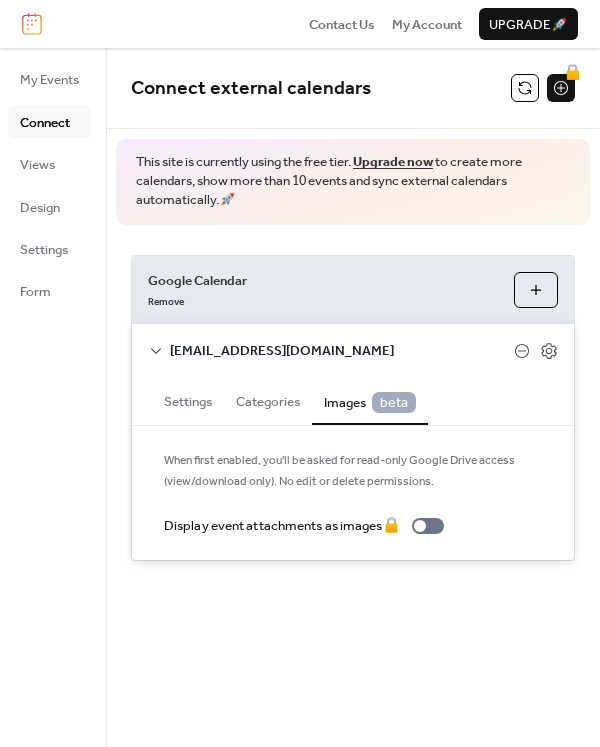 click on "Settings" at bounding box center [188, 399] 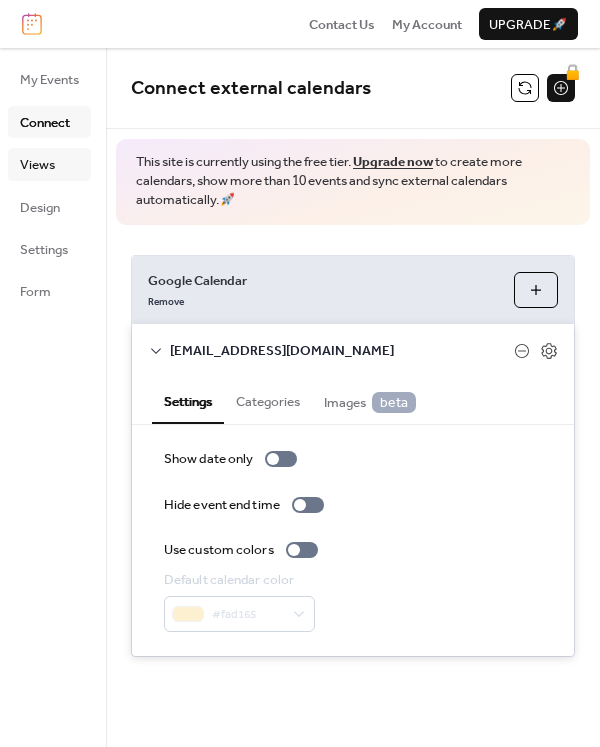 click on "Views" at bounding box center [37, 165] 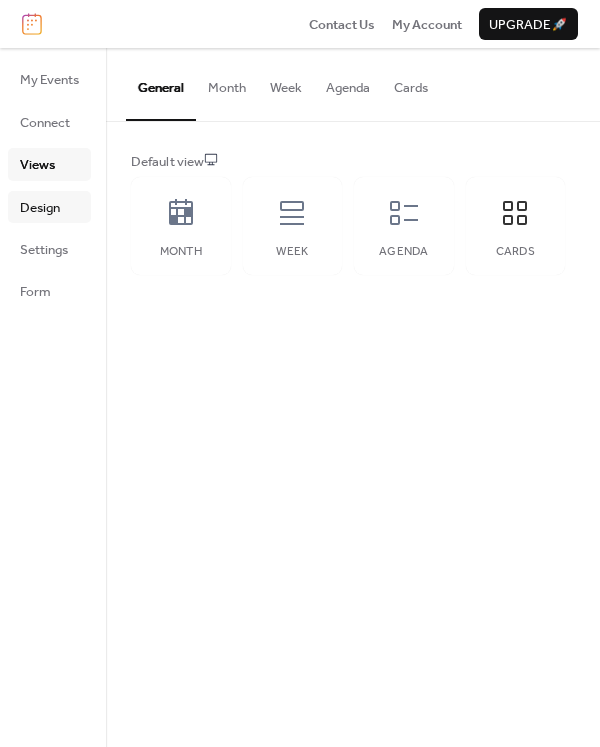 click on "Design" at bounding box center [40, 208] 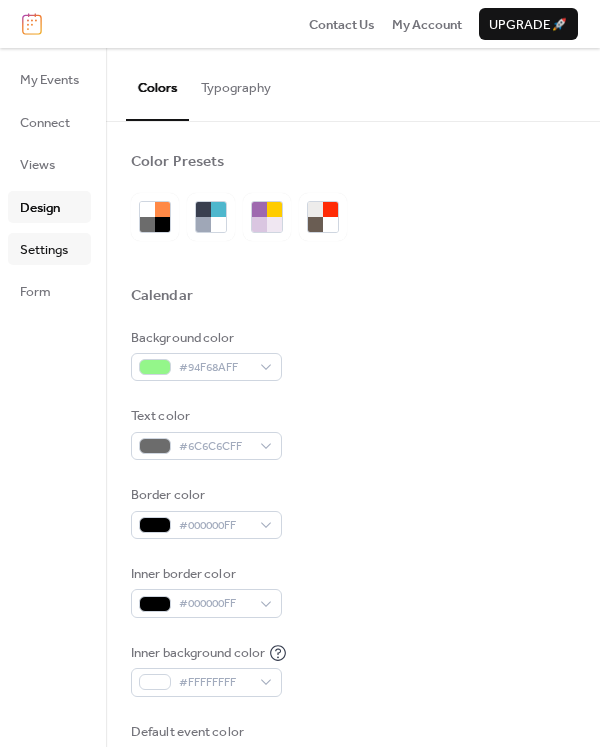 click on "Settings" at bounding box center [44, 250] 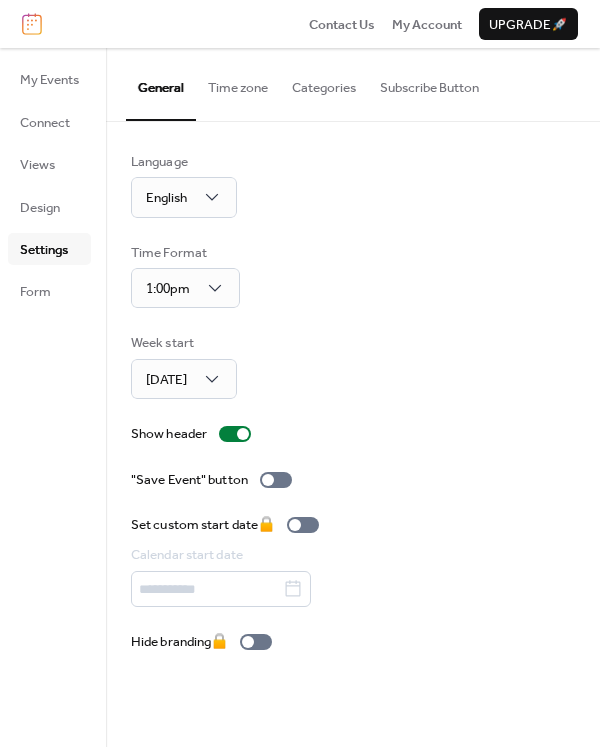 click on "Categories" at bounding box center [324, 83] 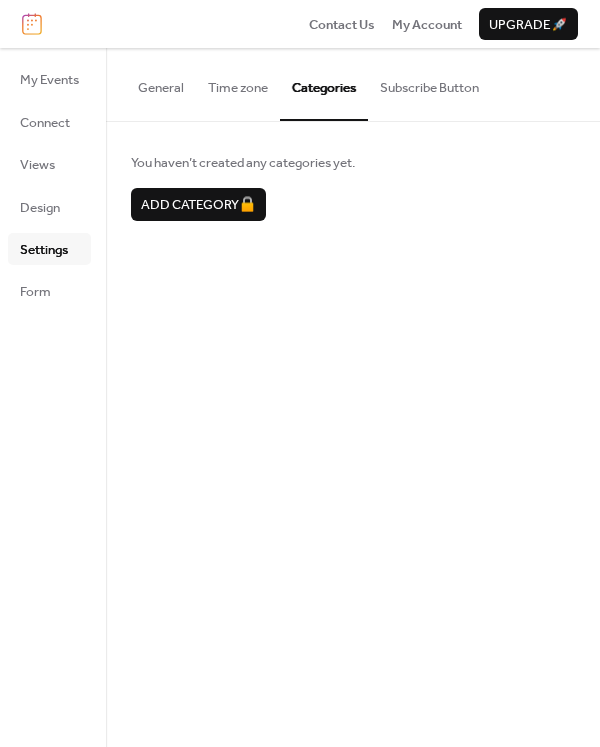 click on "Subscribe Button" at bounding box center [429, 83] 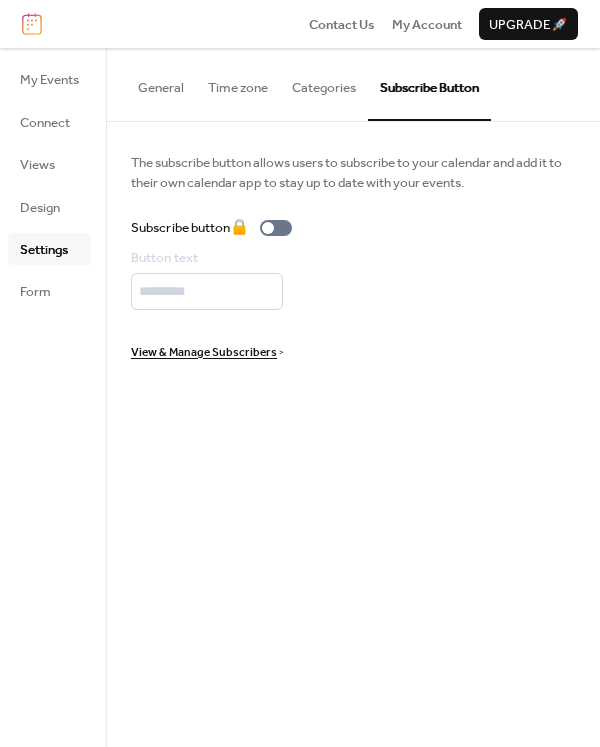 click on "General" at bounding box center (161, 83) 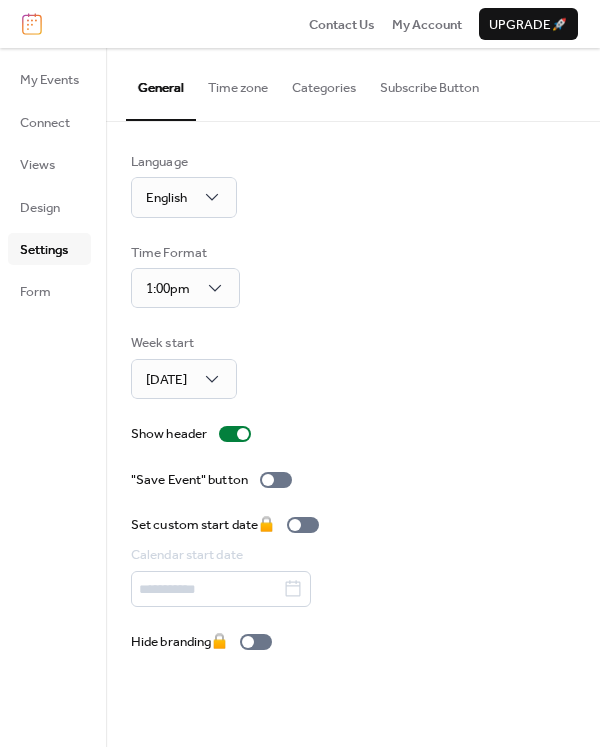 click on "Categories" at bounding box center (324, 83) 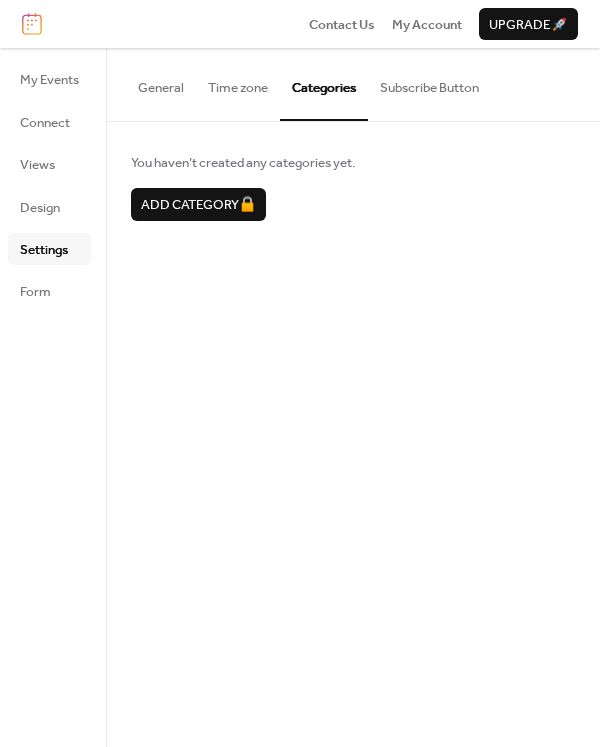 click on "General" at bounding box center (161, 83) 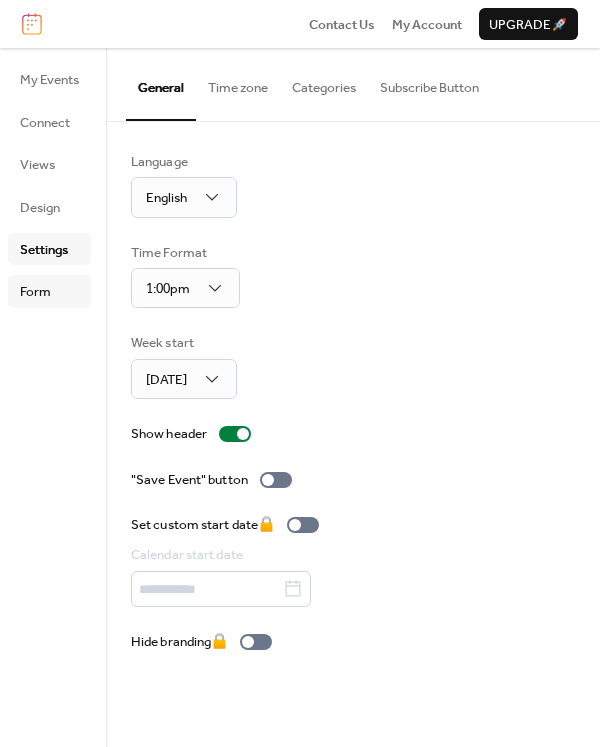 click on "Form" at bounding box center (49, 291) 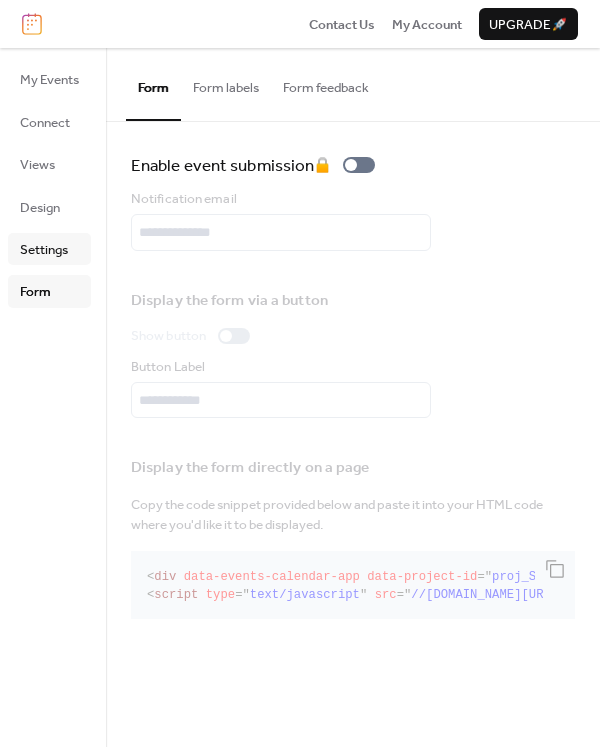 click on "Settings" at bounding box center [44, 250] 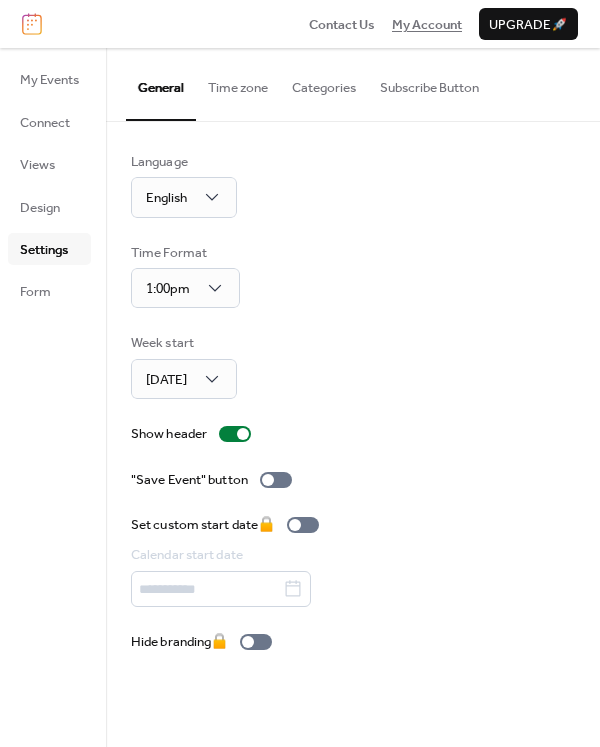 click on "My Account" at bounding box center (427, 25) 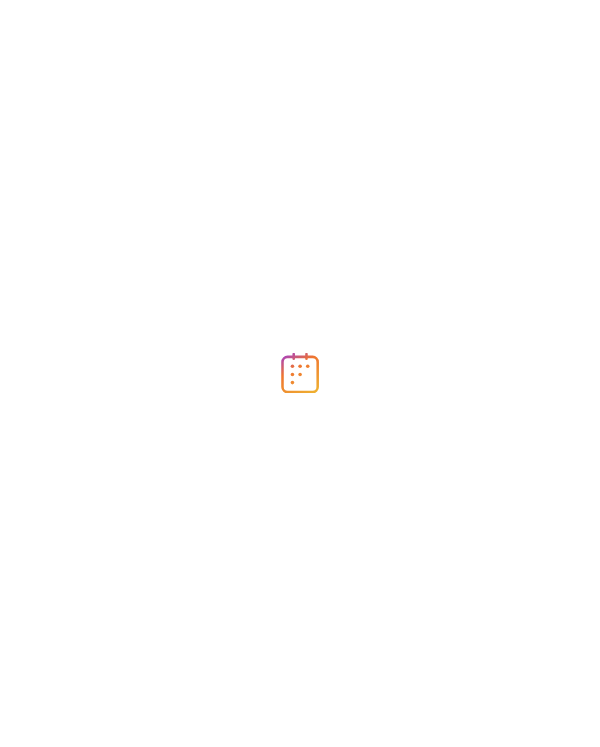 scroll, scrollTop: 0, scrollLeft: 0, axis: both 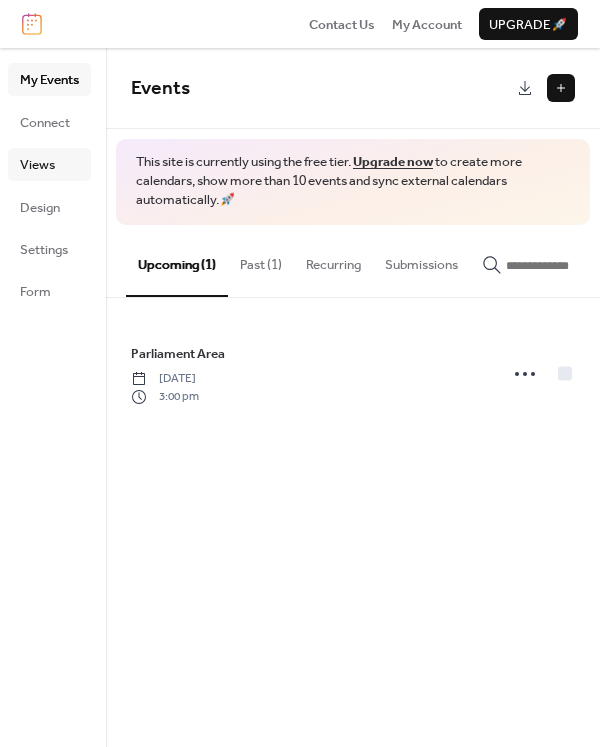 click on "Views" at bounding box center [37, 165] 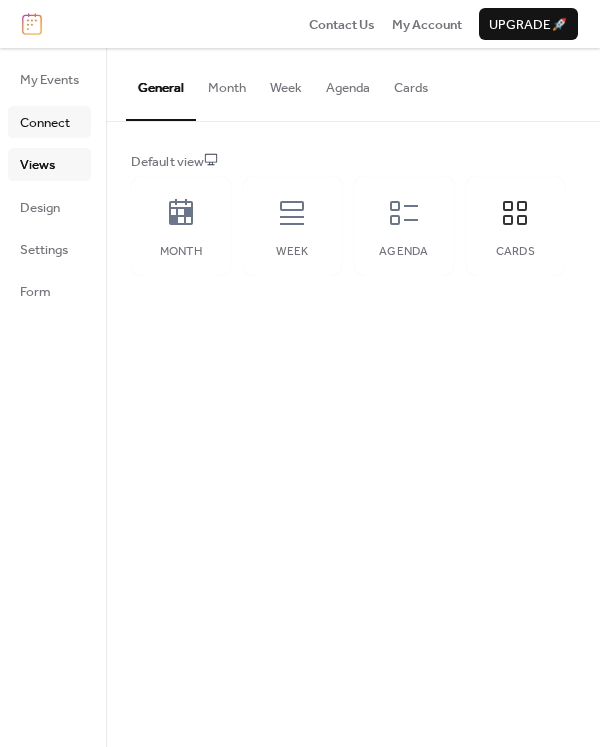 click on "Connect" at bounding box center (45, 123) 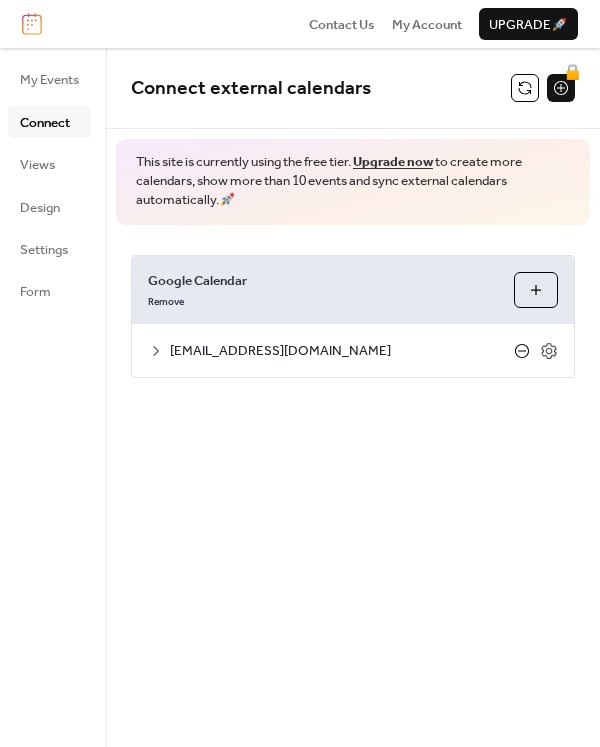 click 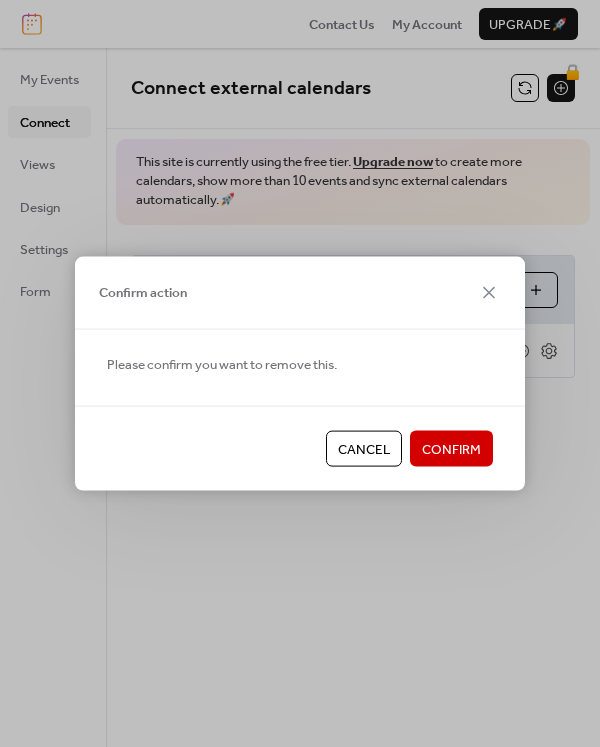 click on "Confirm" at bounding box center (451, 450) 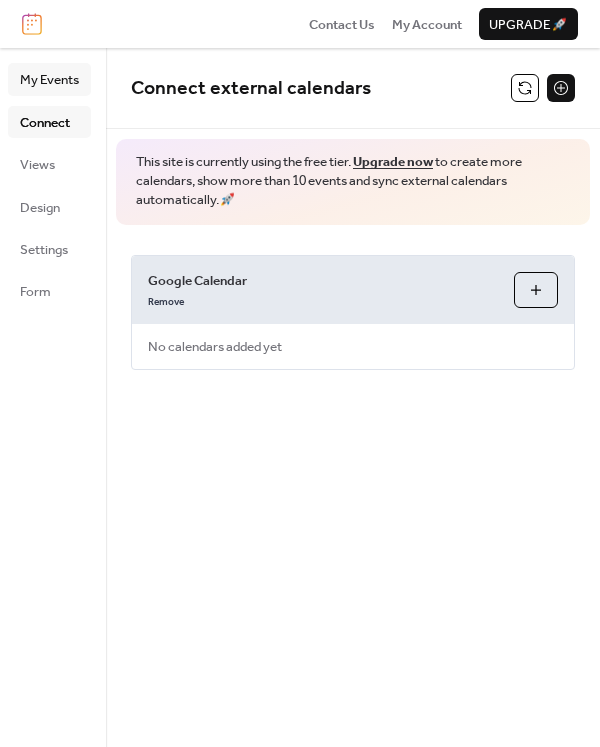 click on "My Events" at bounding box center (49, 80) 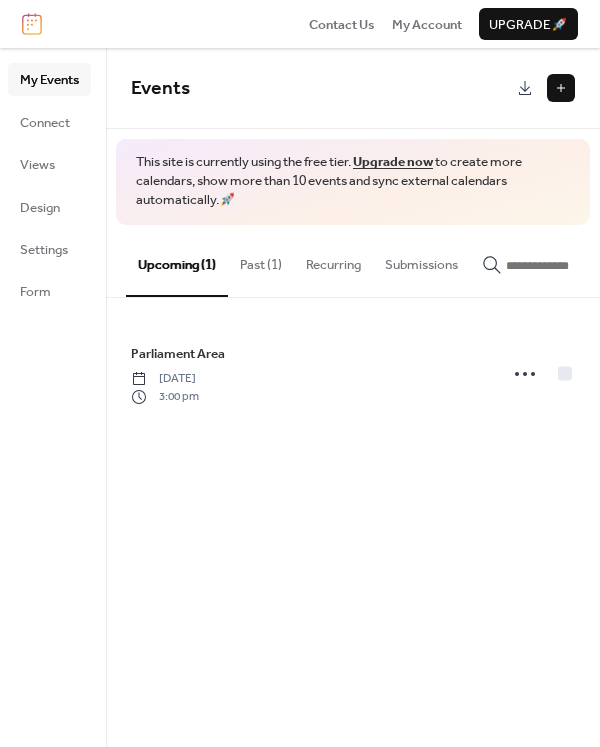 click at bounding box center [561, 88] 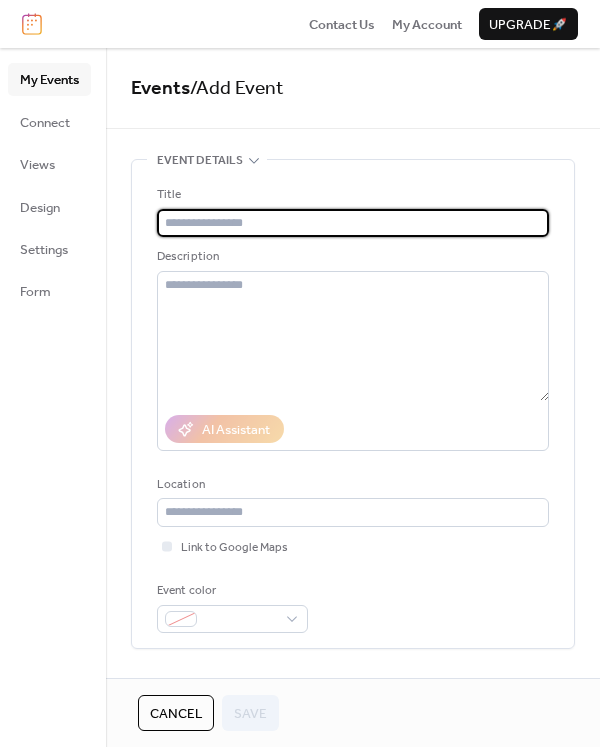 click on "Events  /  Add Event" at bounding box center [353, 89] 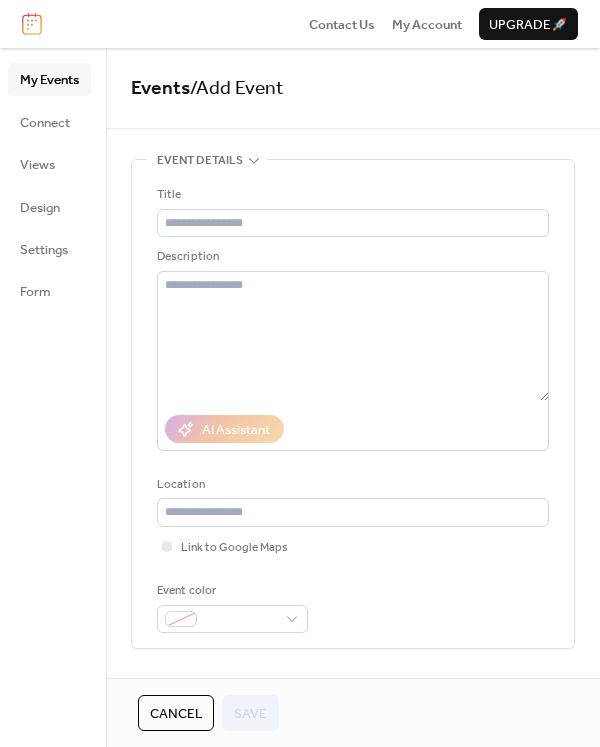 click on "My Events" at bounding box center [49, 80] 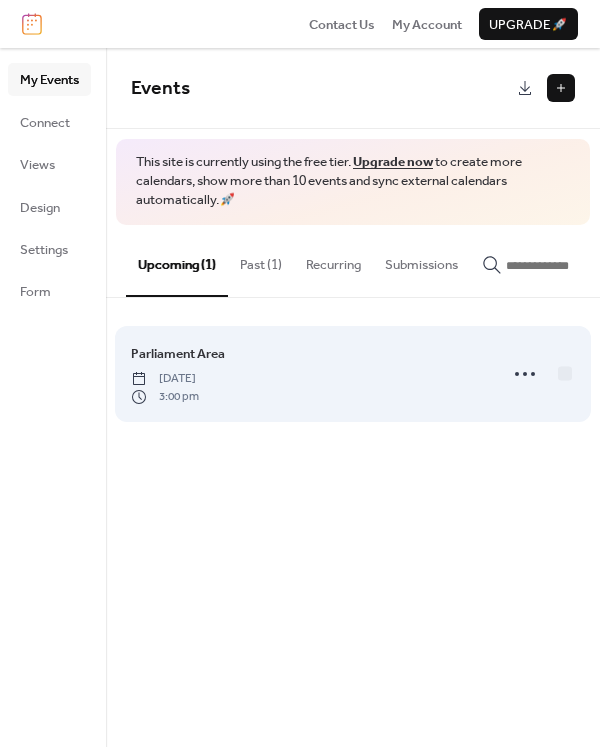 click on "Parliament Area Saturday, July 26, 2025 3:00 pm" at bounding box center (308, 374) 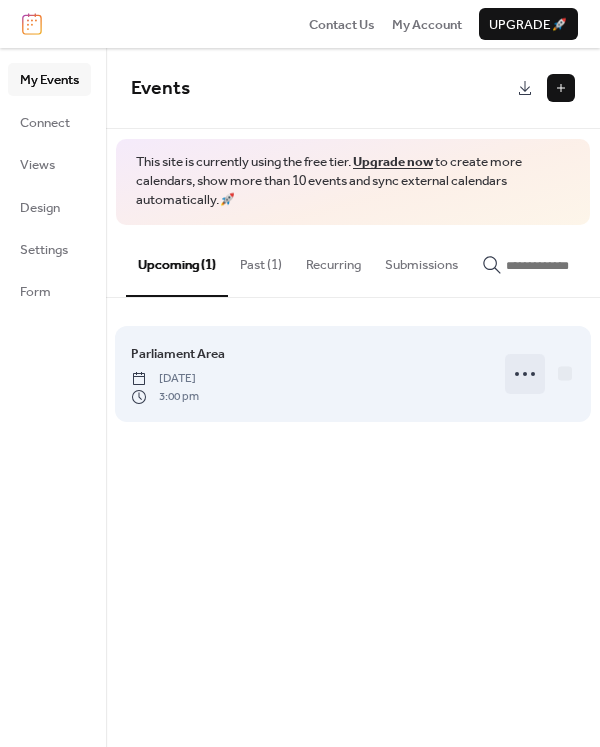 click 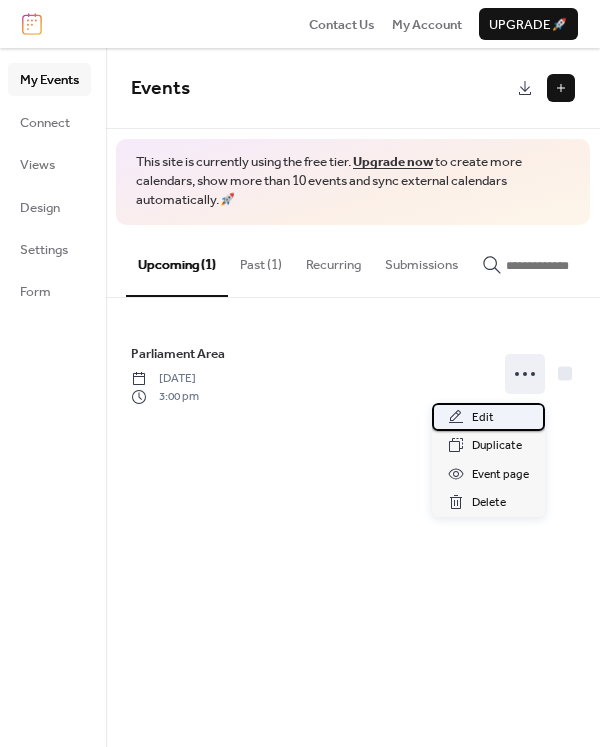 click on "Edit" at bounding box center [488, 417] 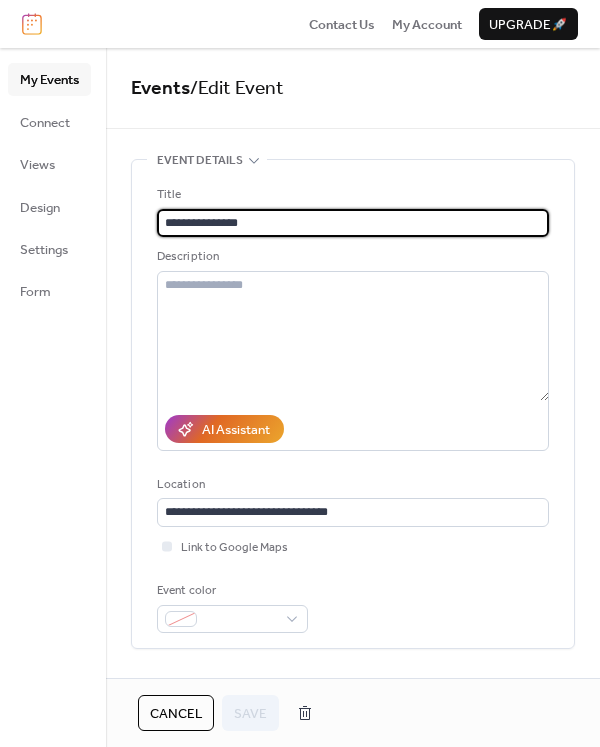 drag, startPoint x: 347, startPoint y: 214, endPoint x: 102, endPoint y: 224, distance: 245.204 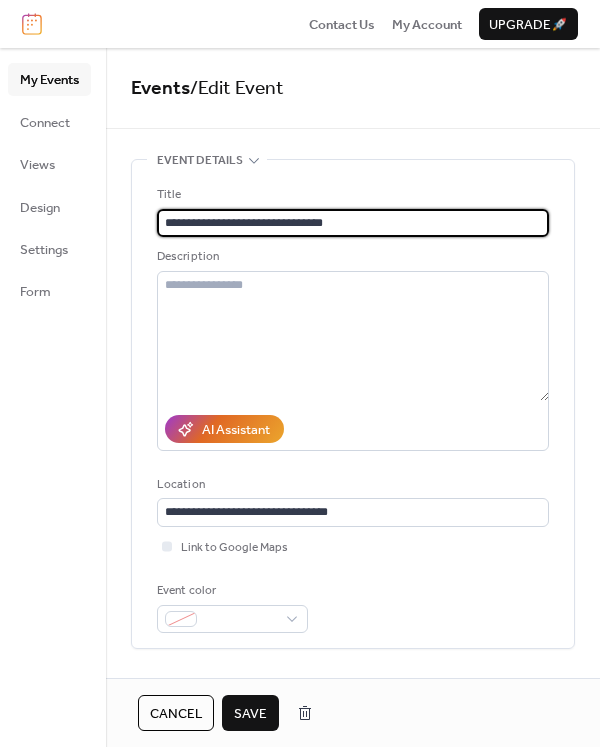 type on "**********" 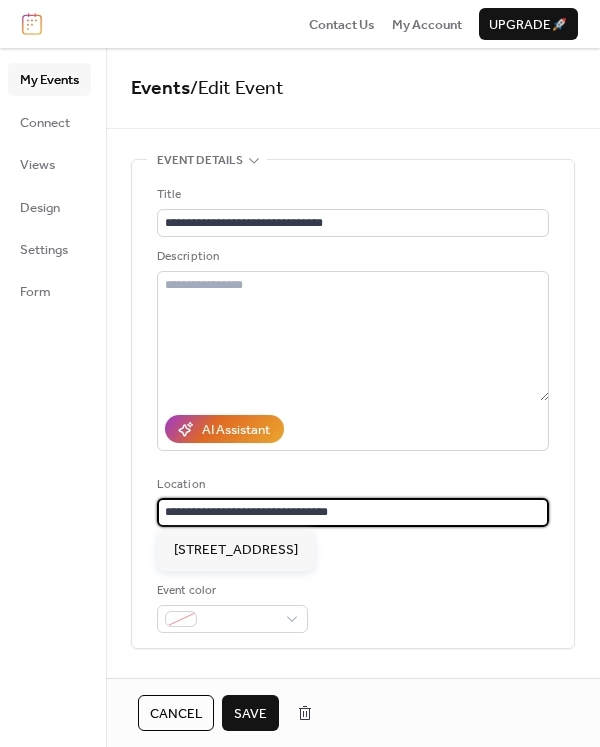 drag, startPoint x: 378, startPoint y: 514, endPoint x: 110, endPoint y: 502, distance: 268.26852 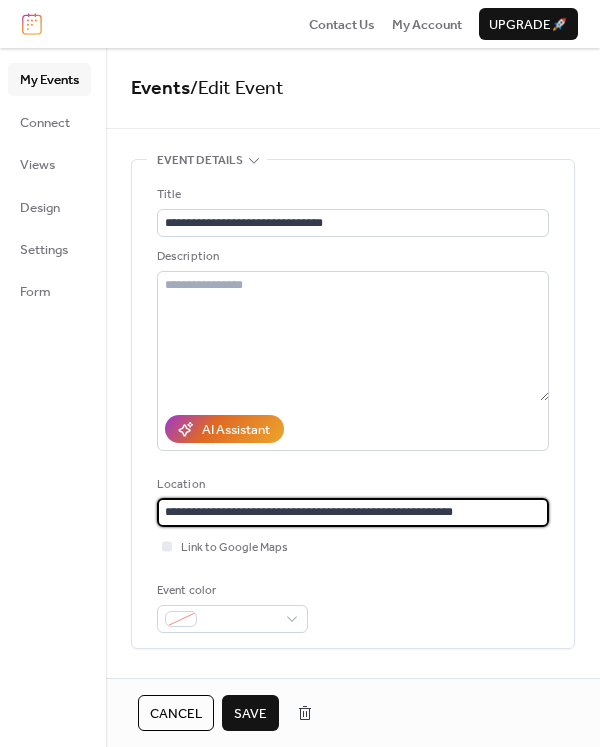 type on "**********" 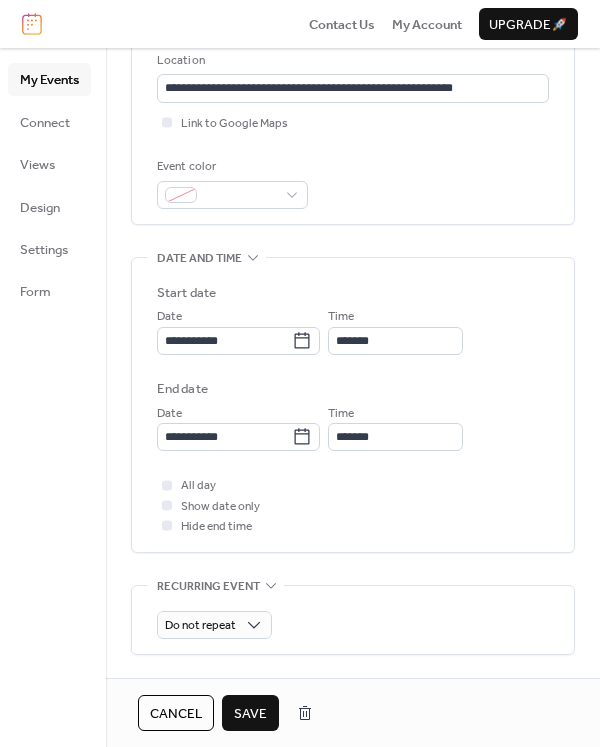 scroll, scrollTop: 454, scrollLeft: 0, axis: vertical 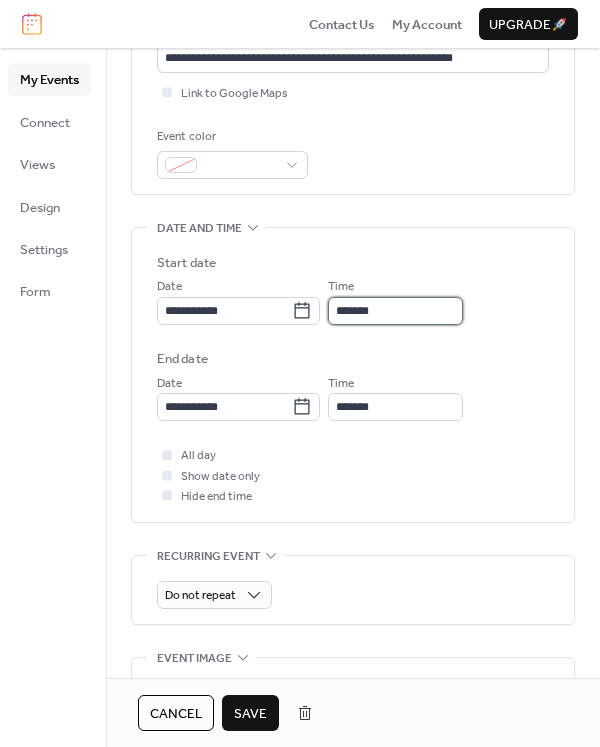 click on "*******" at bounding box center [395, 311] 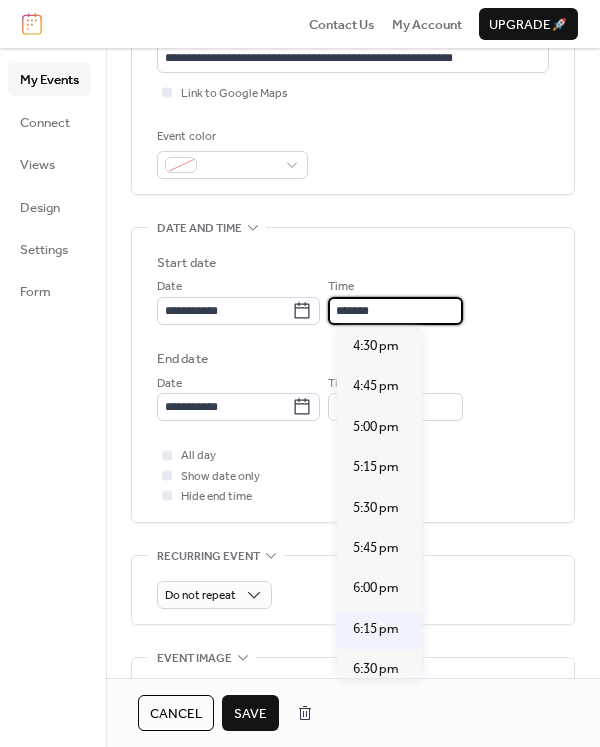 scroll, scrollTop: 2674, scrollLeft: 0, axis: vertical 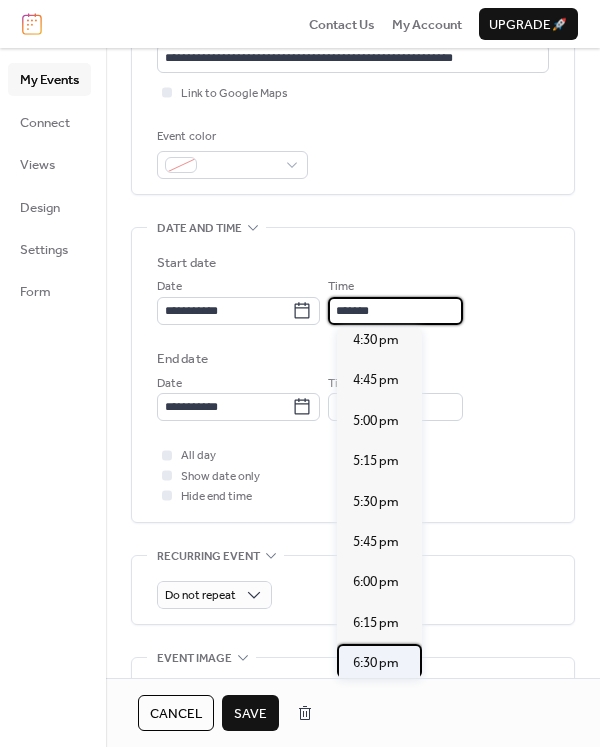click on "6:30 pm" at bounding box center [376, 663] 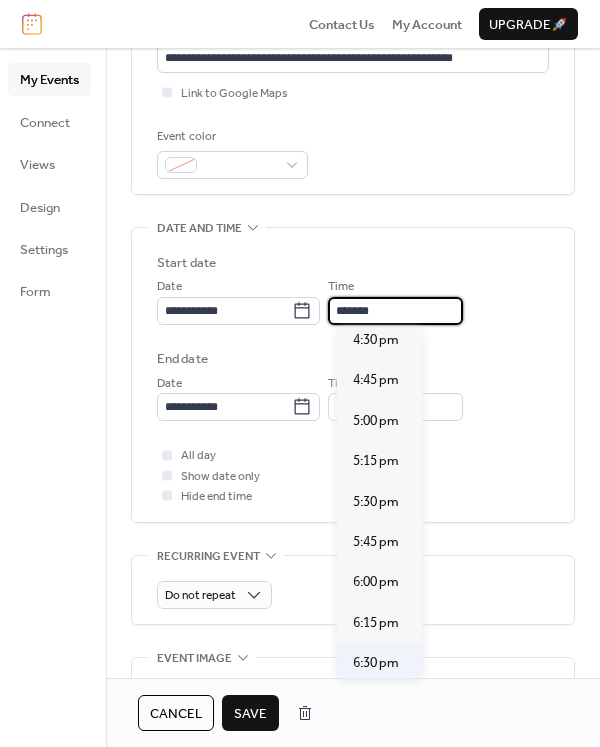type on "*******" 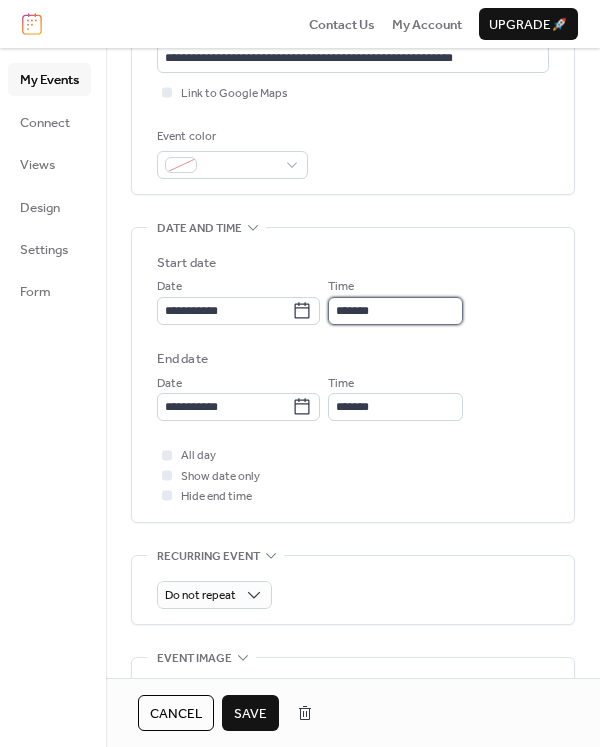 click on "*******" at bounding box center [395, 311] 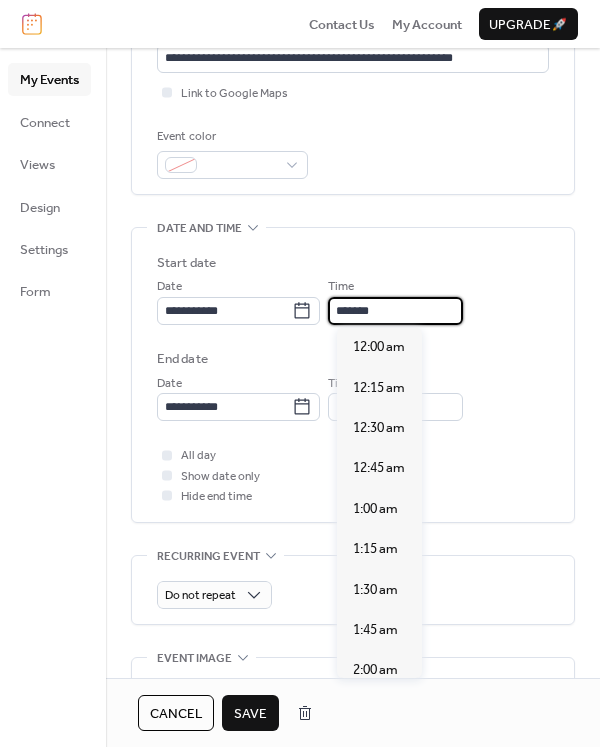 scroll, scrollTop: 2961, scrollLeft: 0, axis: vertical 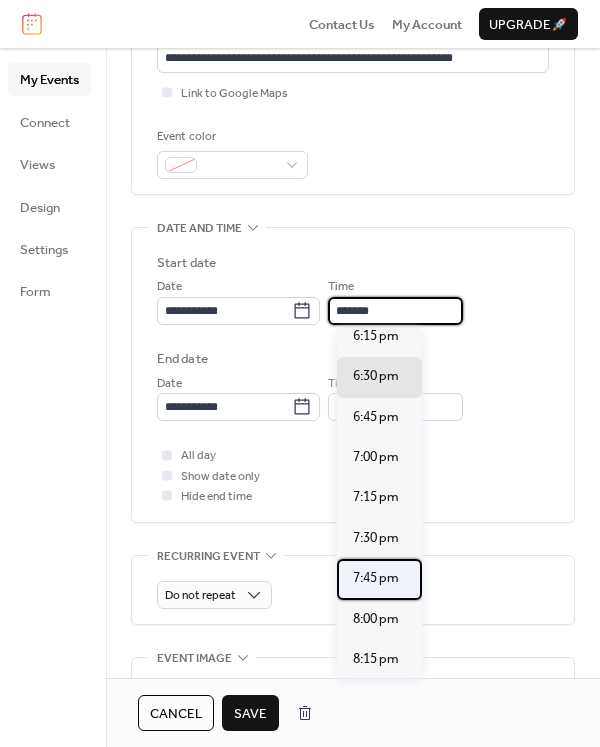 click on "7:45 pm" at bounding box center (376, 578) 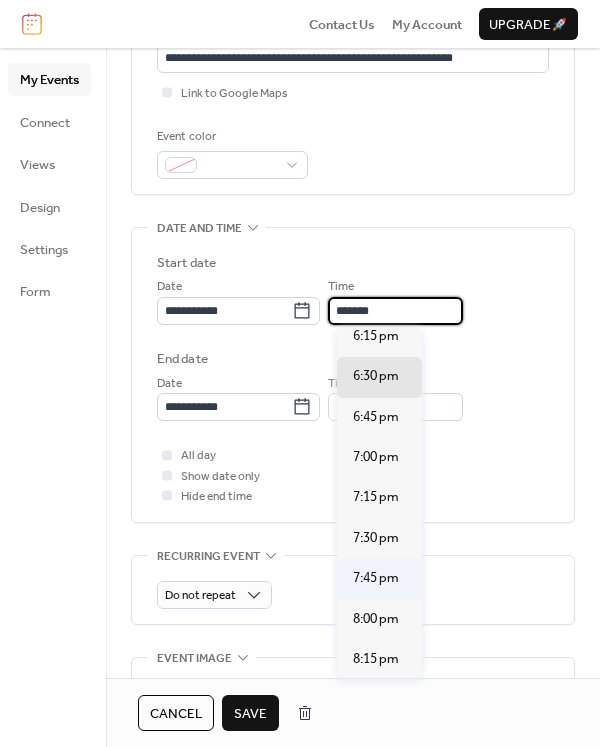 type on "*******" 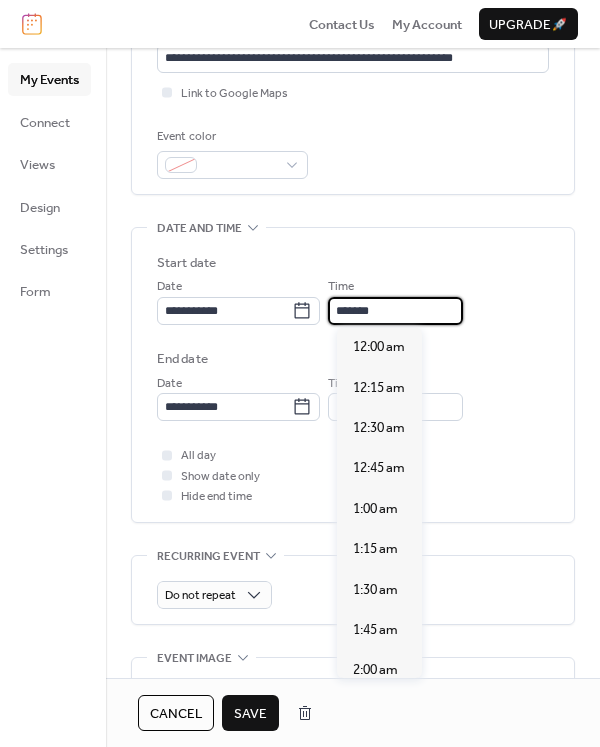 click on "*******" at bounding box center (395, 311) 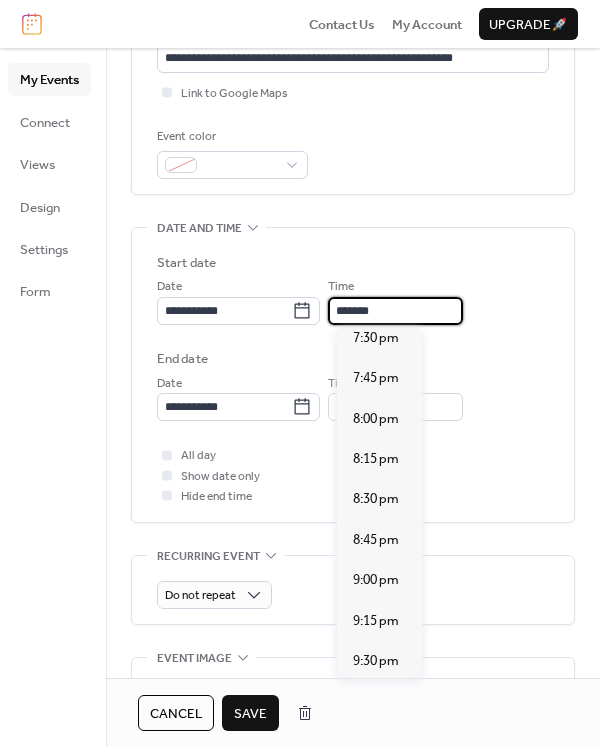type on "*******" 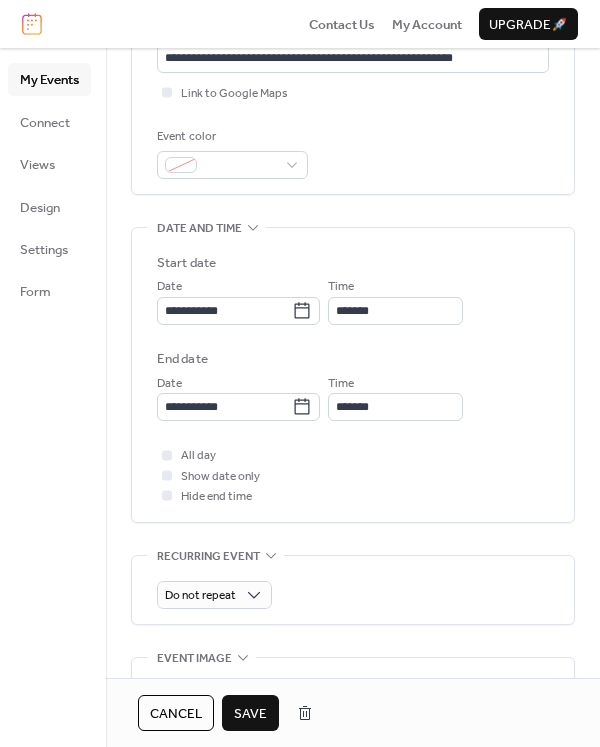 type on "*******" 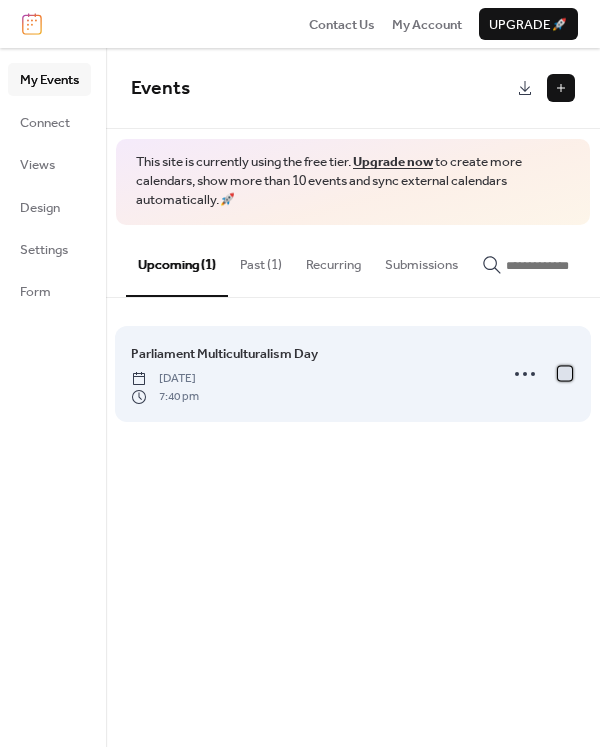 click at bounding box center (565, 373) 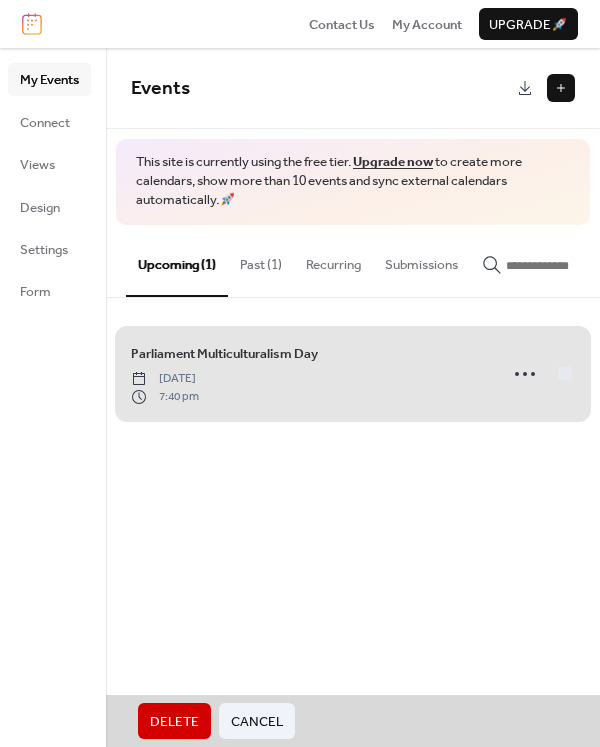 click on "Parliament Multiculturalism Day Saturday, July 26, 2025 7:40 pm" at bounding box center [353, 374] 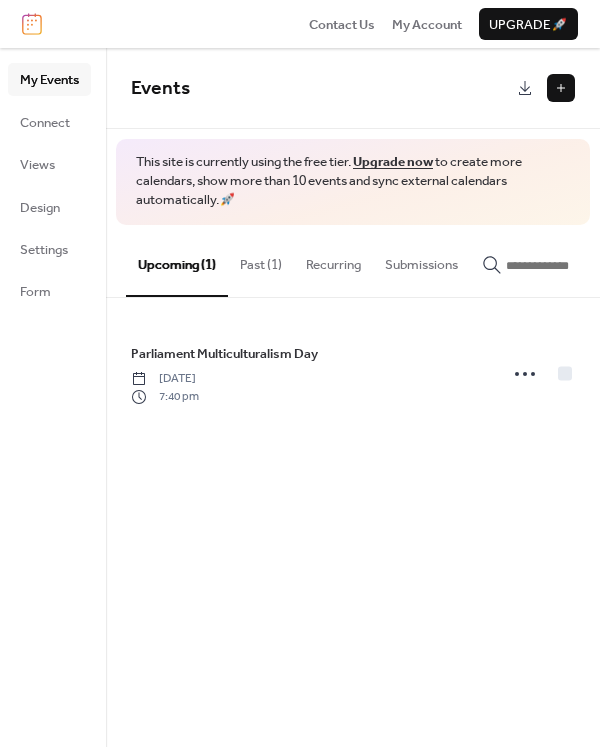 click at bounding box center [561, 88] 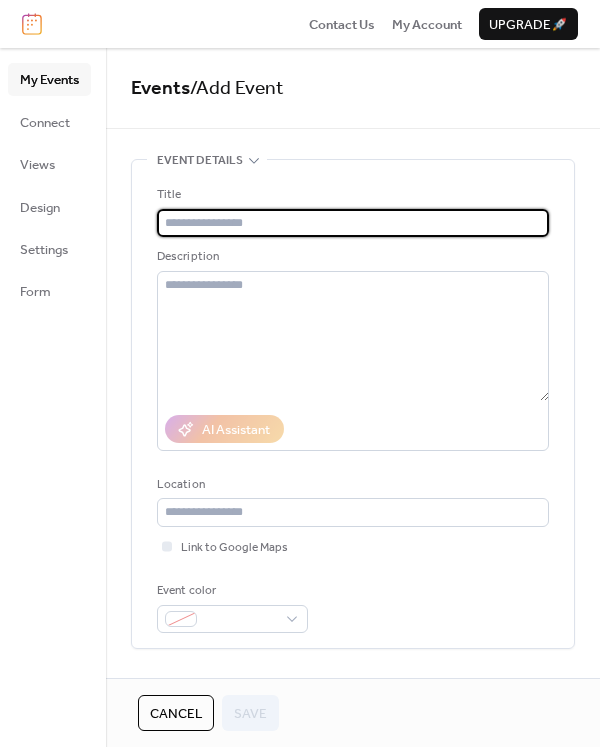 click at bounding box center (353, 223) 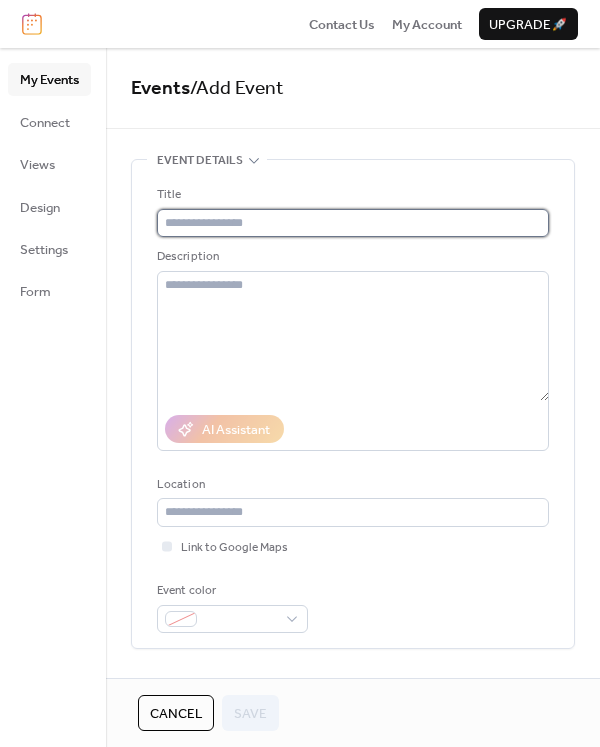 click at bounding box center [353, 223] 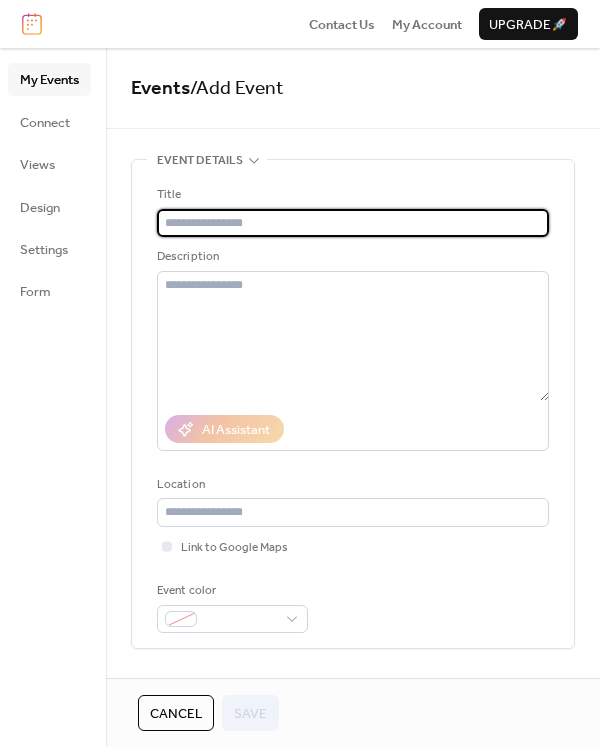 paste on "**********" 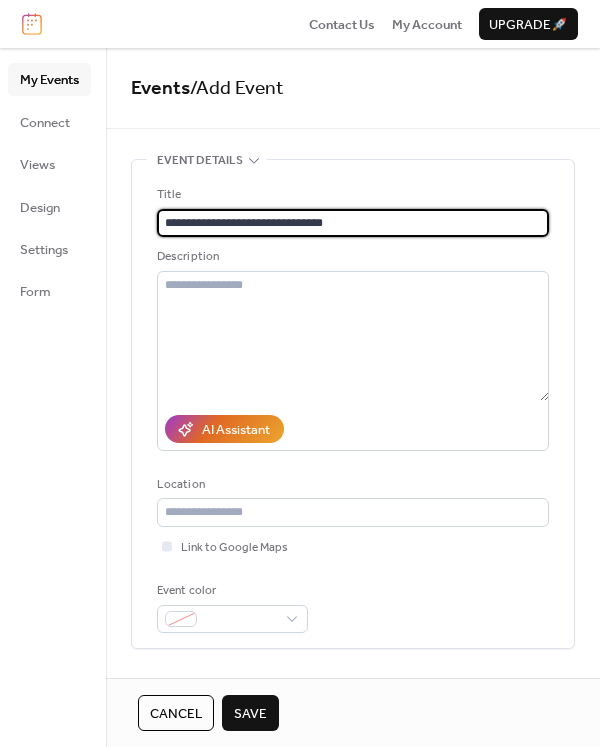 type on "**********" 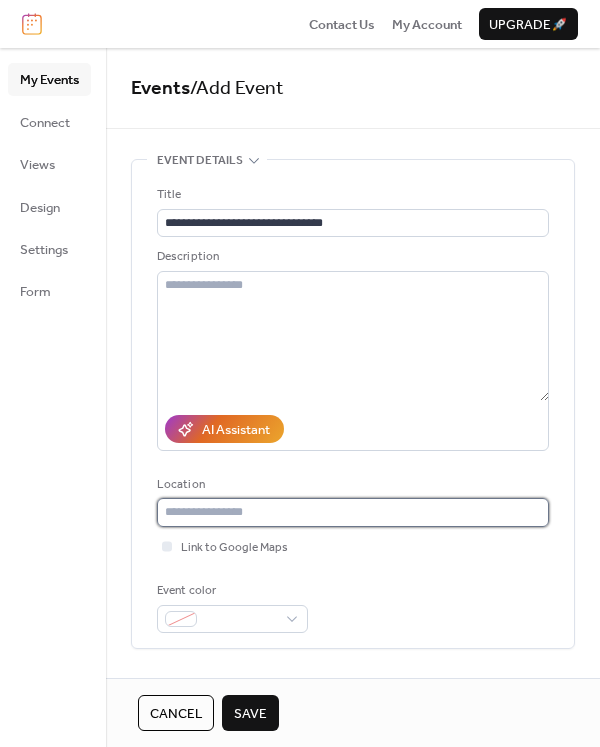click at bounding box center [353, 512] 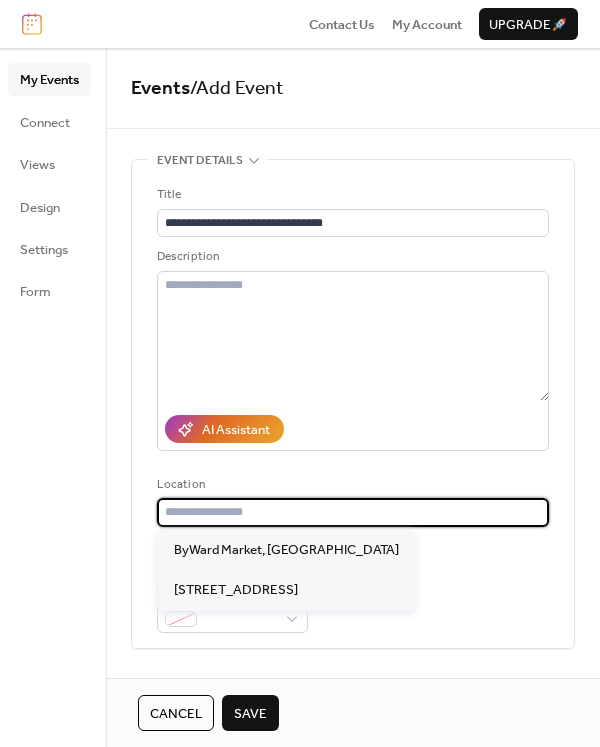 paste on "**********" 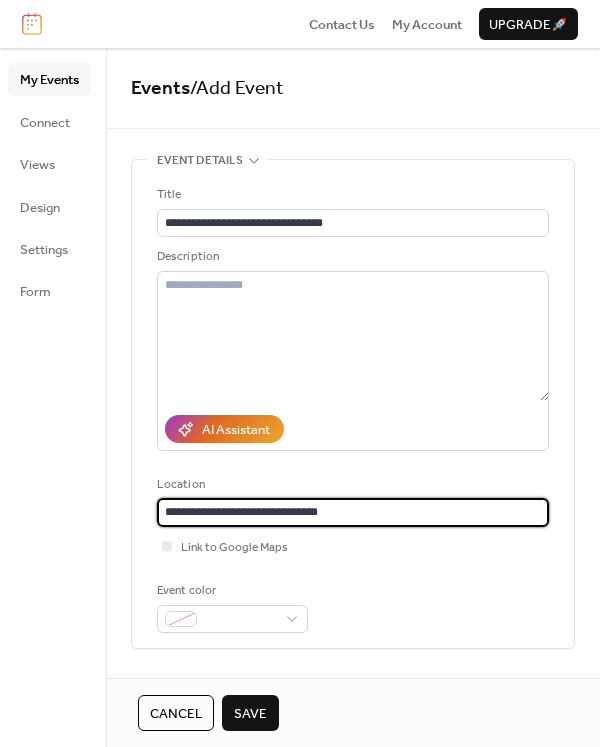 type on "**********" 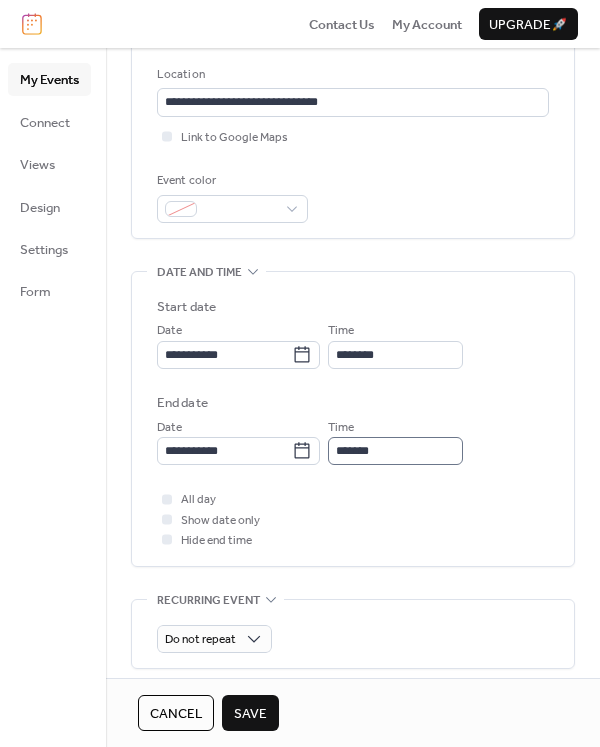 scroll, scrollTop: 454, scrollLeft: 0, axis: vertical 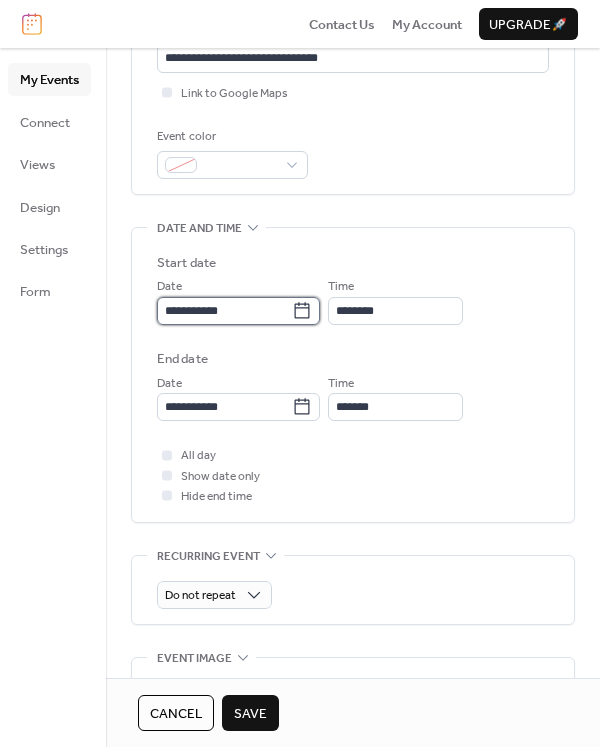 click on "**********" at bounding box center [224, 311] 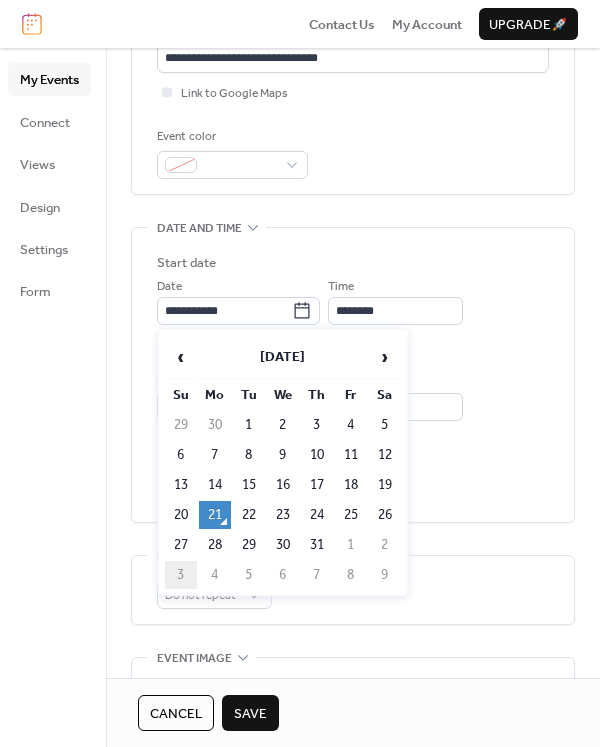 click on "3" at bounding box center (181, 575) 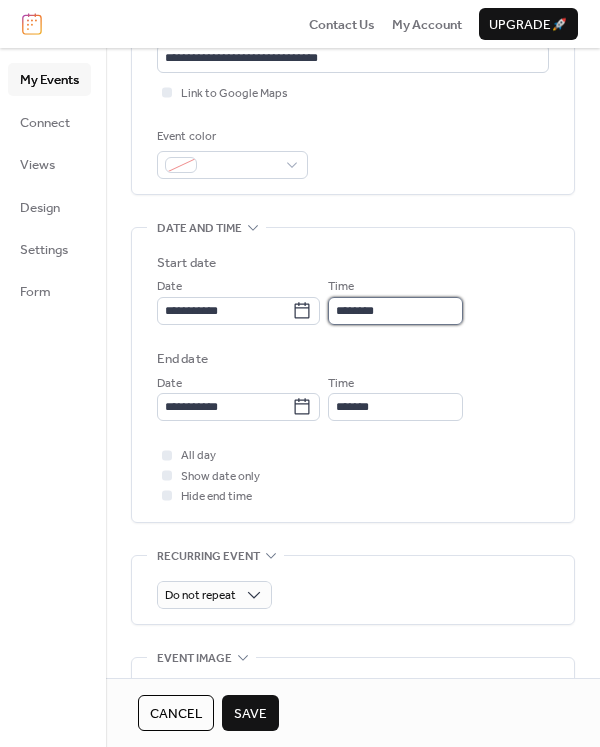 click on "********" at bounding box center (395, 311) 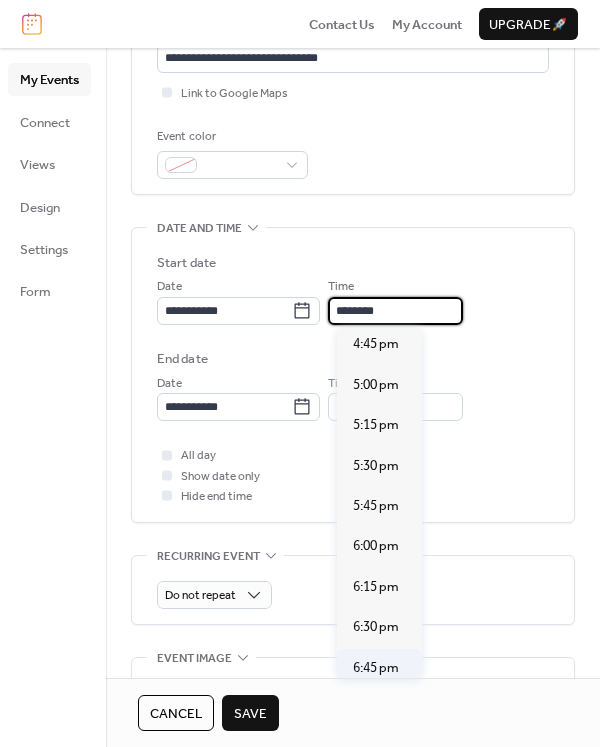 scroll, scrollTop: 2740, scrollLeft: 0, axis: vertical 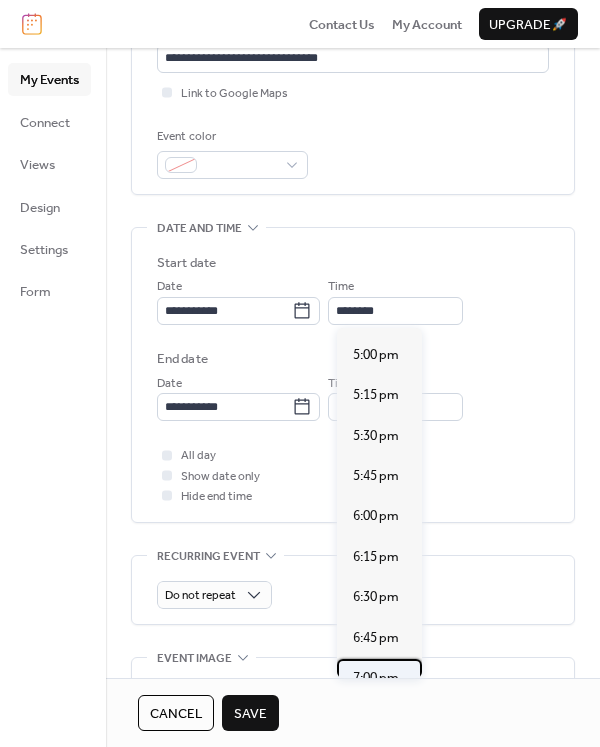 click on "7:00 pm" at bounding box center (376, 678) 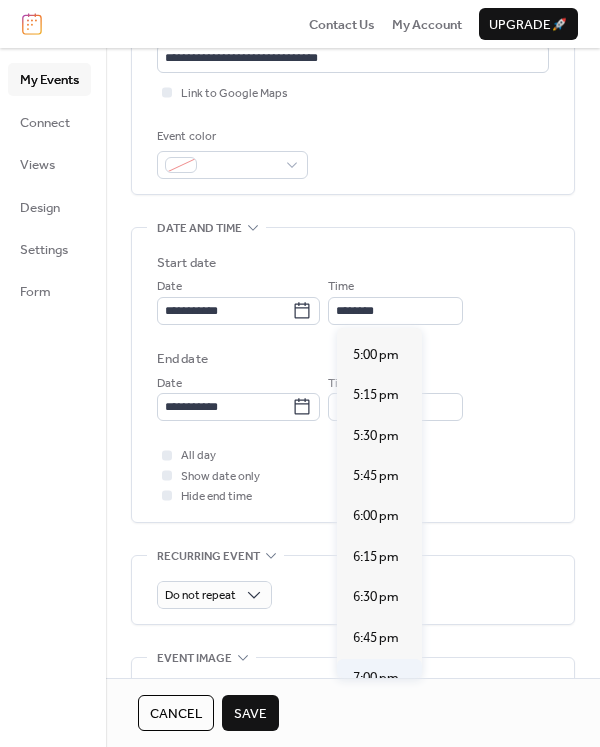type on "*******" 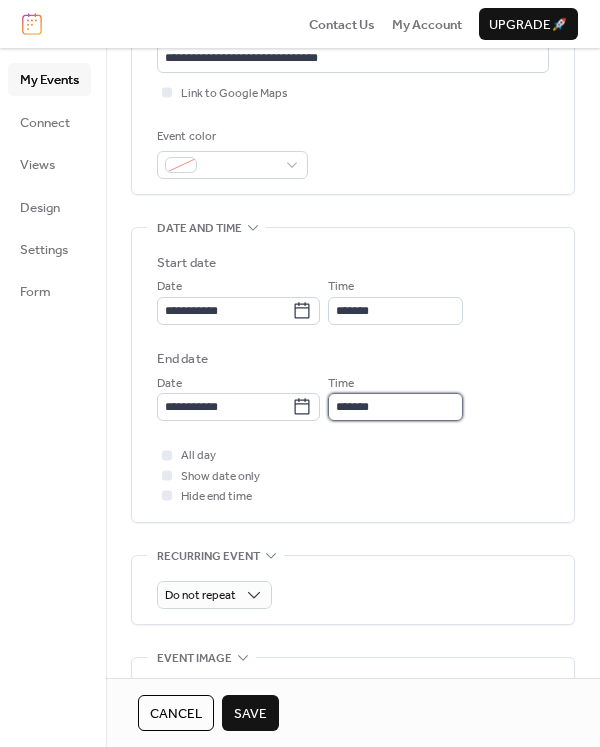 click on "*******" at bounding box center [395, 407] 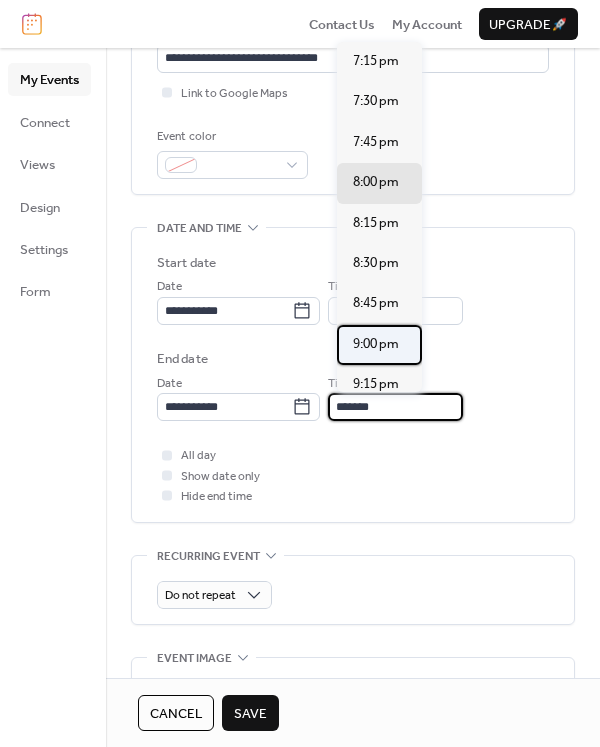 click on "9:00 pm" at bounding box center (376, 344) 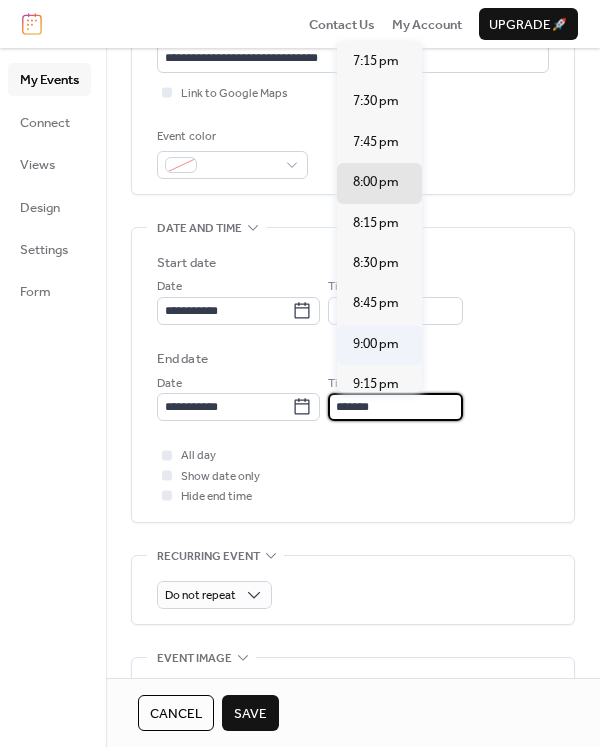 type on "*******" 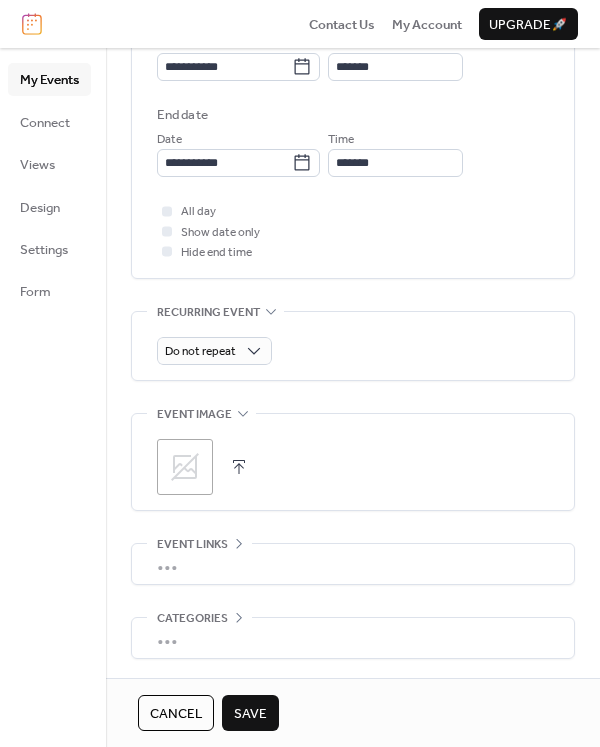 scroll, scrollTop: 727, scrollLeft: 0, axis: vertical 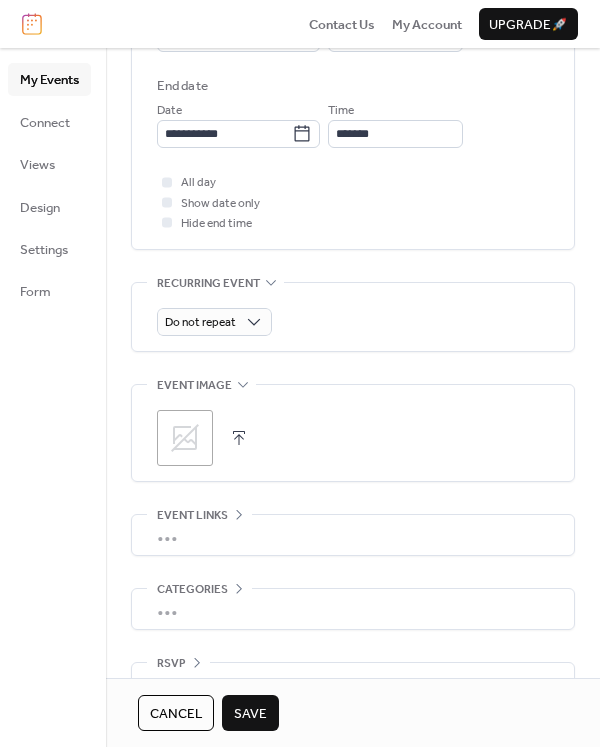 click 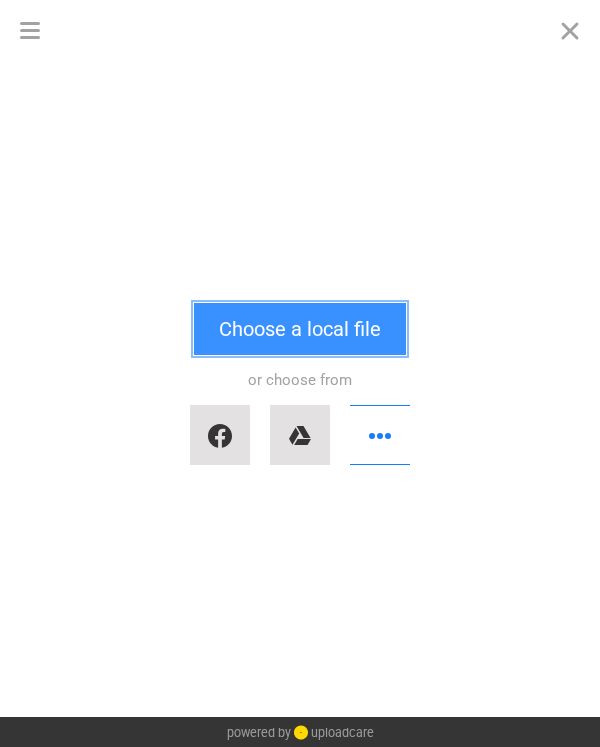 click on "Choose a local file" at bounding box center (300, 329) 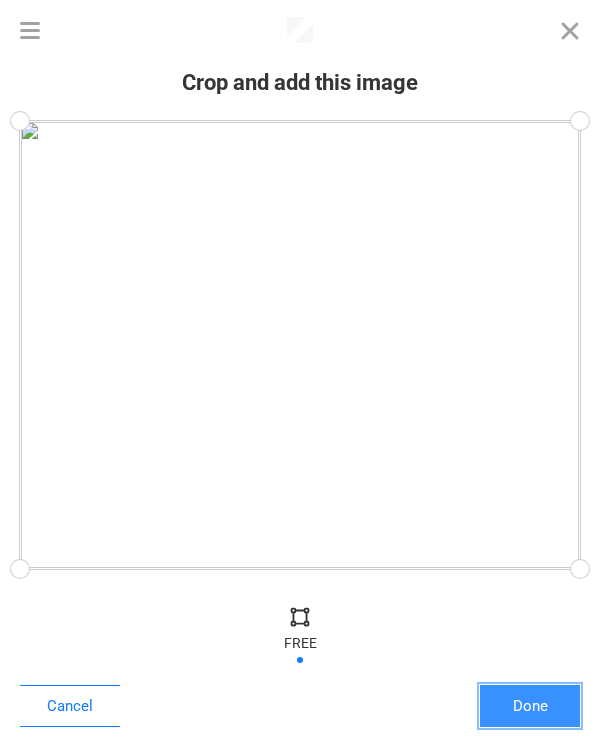 click on "Done" at bounding box center [530, 706] 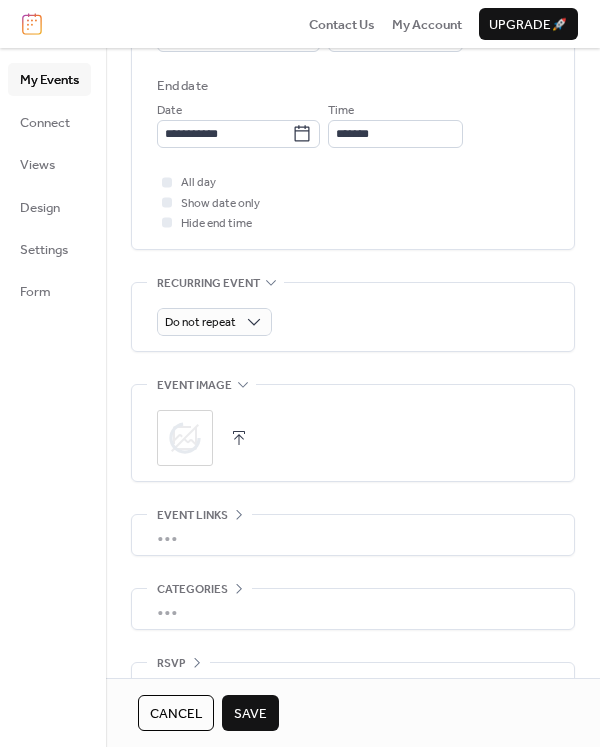 click on "Save" at bounding box center [250, 714] 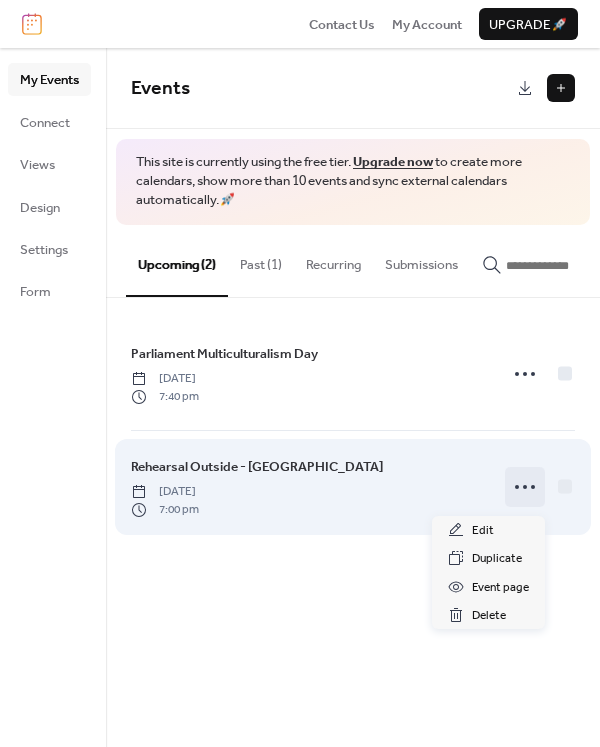 click 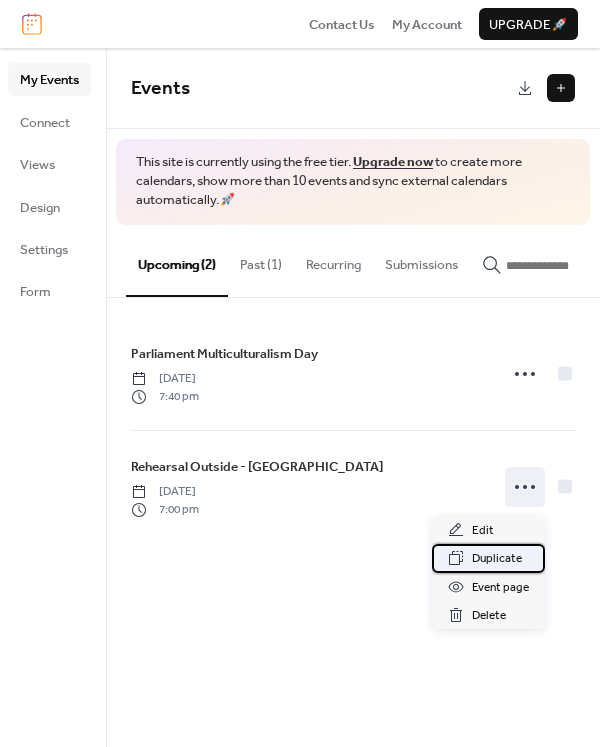 click on "Duplicate" at bounding box center [497, 559] 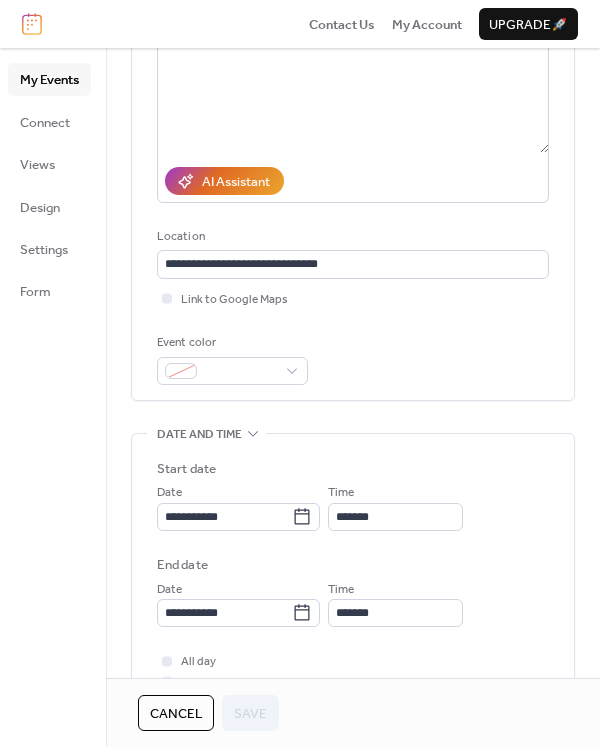 scroll, scrollTop: 363, scrollLeft: 0, axis: vertical 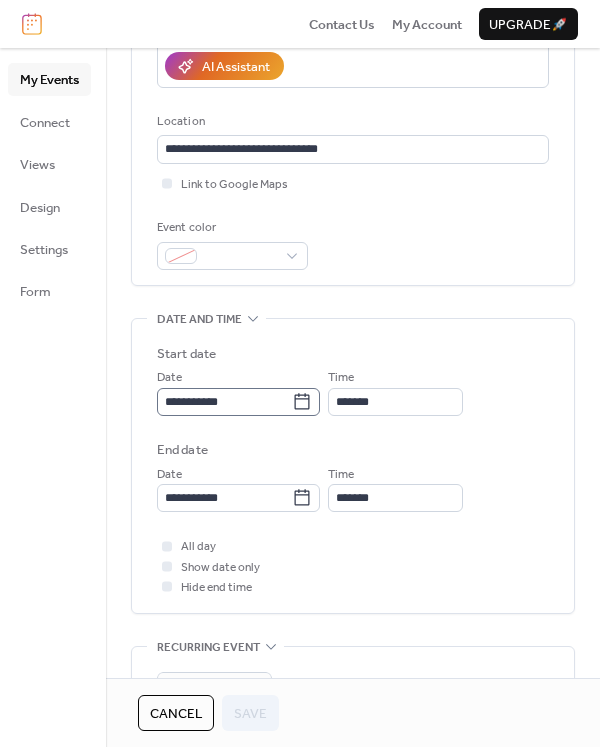 click 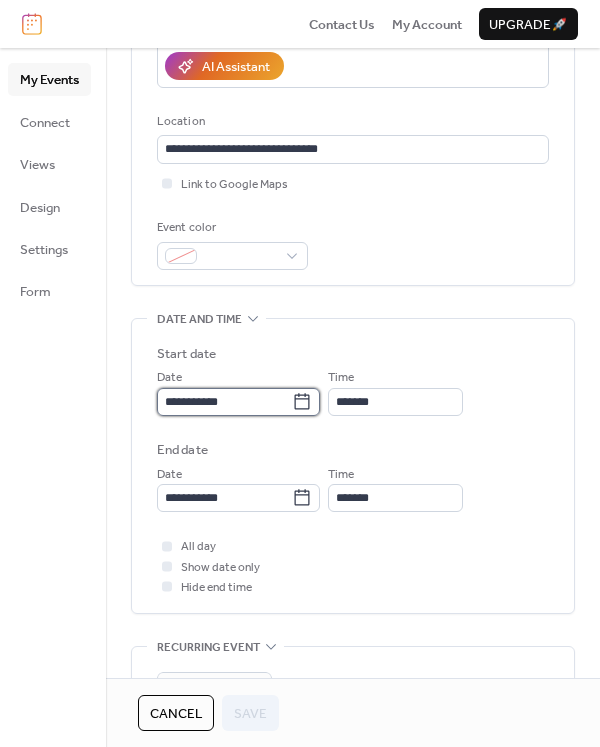 click on "**********" at bounding box center [224, 402] 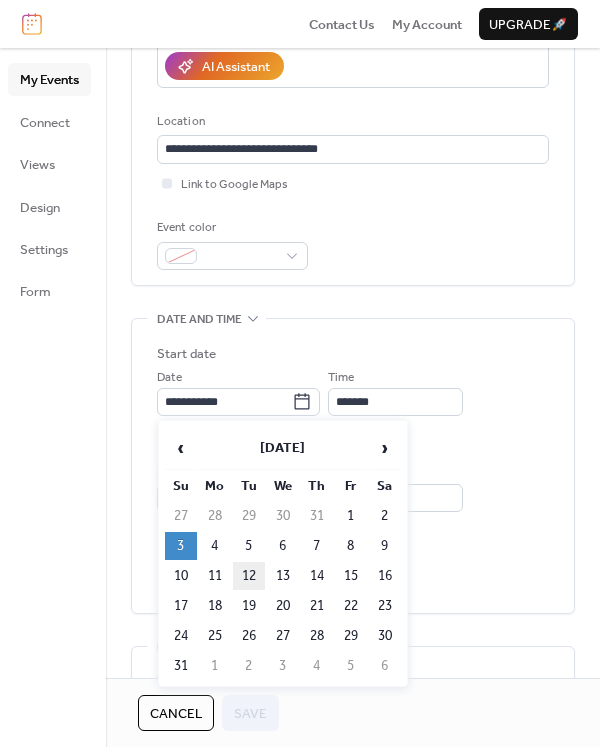 click on "12" at bounding box center [249, 576] 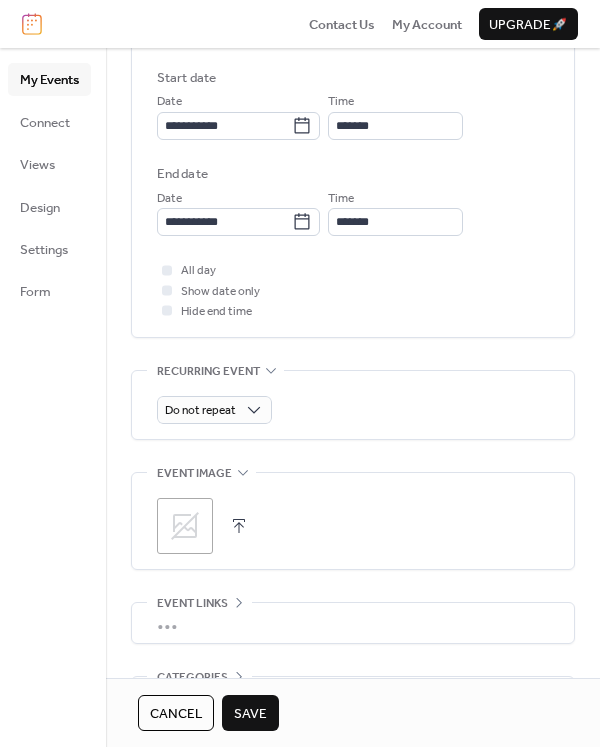 scroll, scrollTop: 727, scrollLeft: 0, axis: vertical 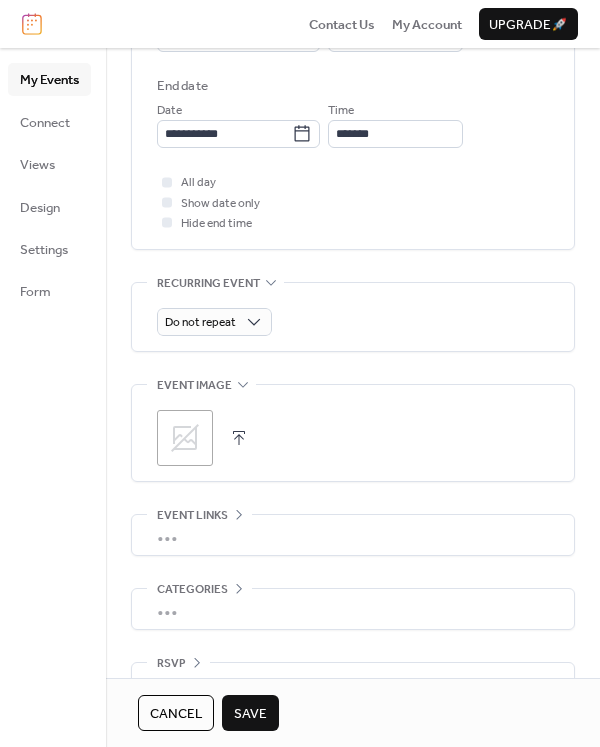 click on ";" at bounding box center (185, 438) 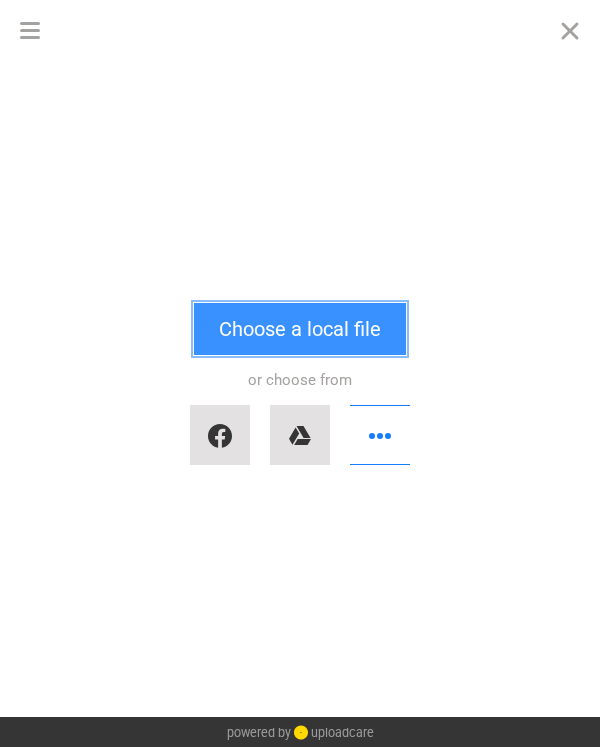 click on "Choose a local file" at bounding box center [300, 329] 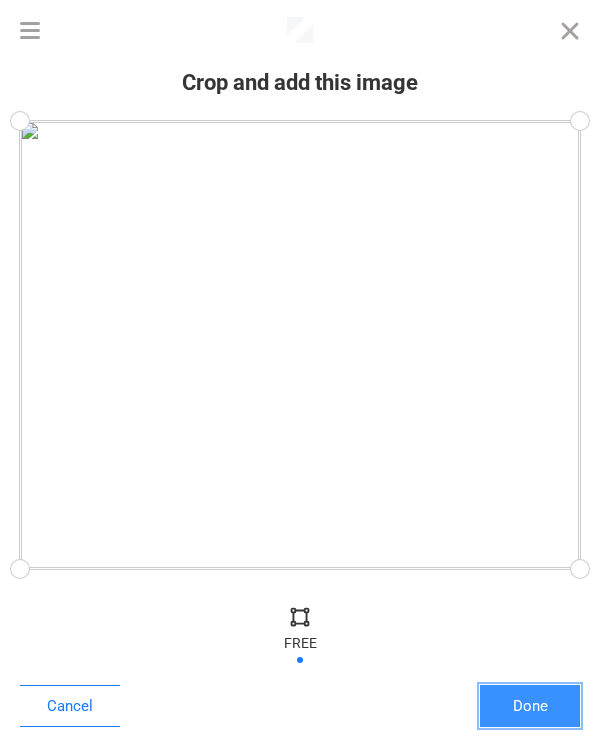 click on "Done" at bounding box center (530, 706) 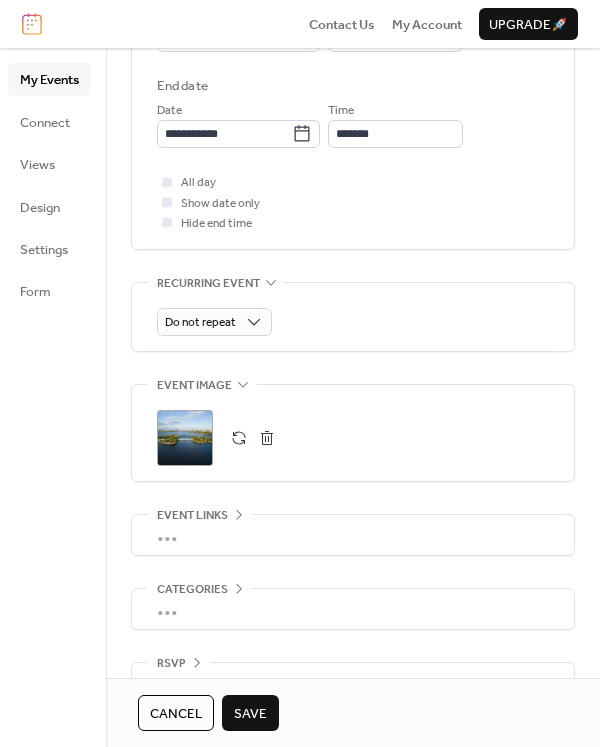 click on "Save" at bounding box center (250, 714) 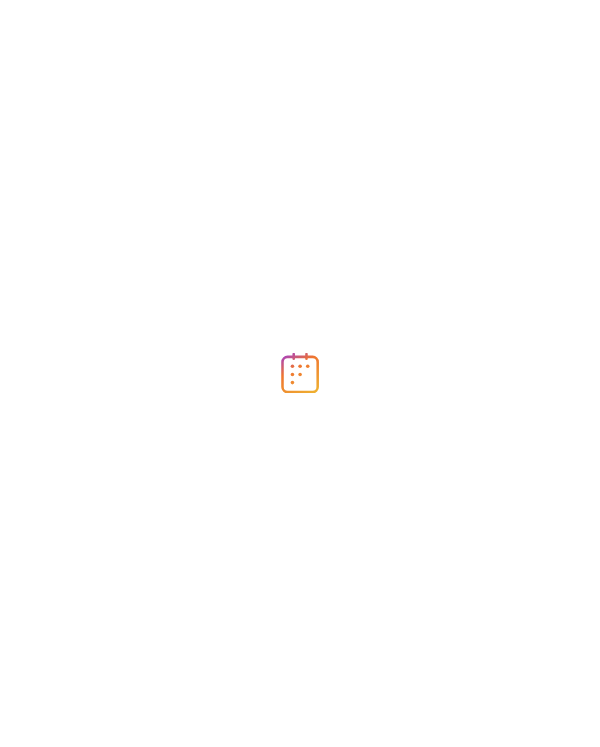 scroll, scrollTop: 0, scrollLeft: 0, axis: both 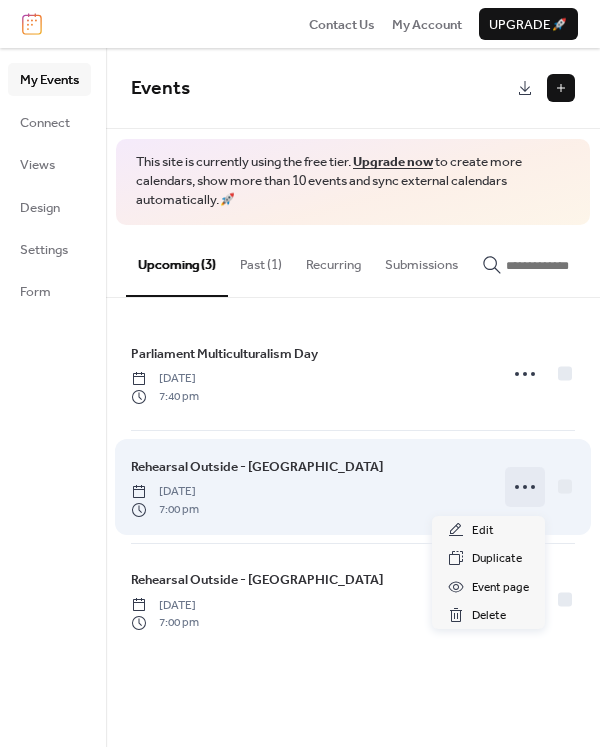 click 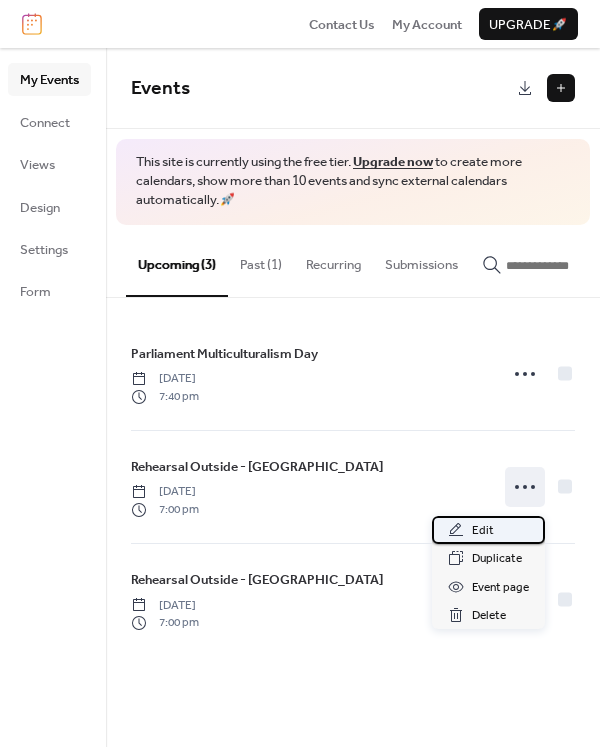 click on "Edit" at bounding box center (483, 531) 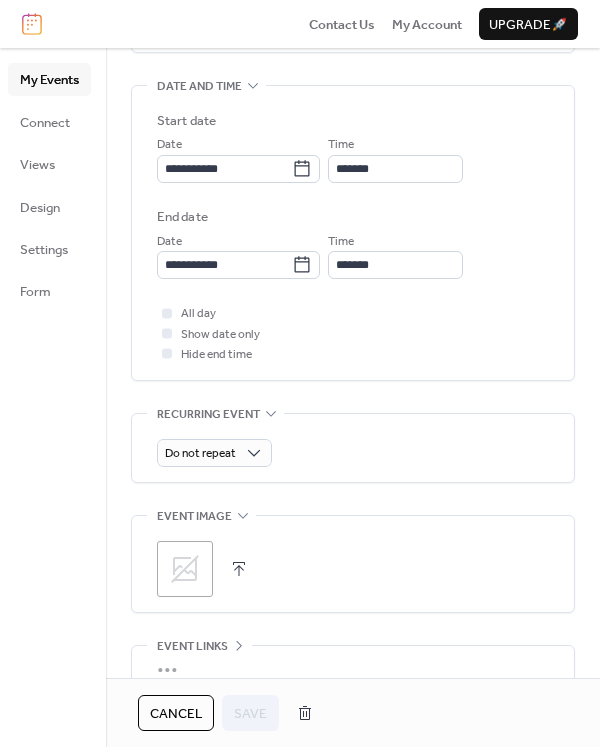 scroll, scrollTop: 636, scrollLeft: 0, axis: vertical 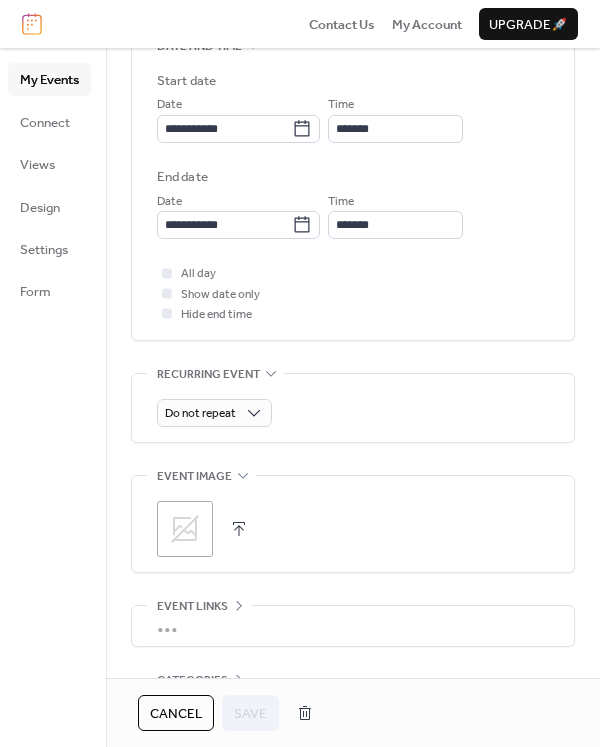 click 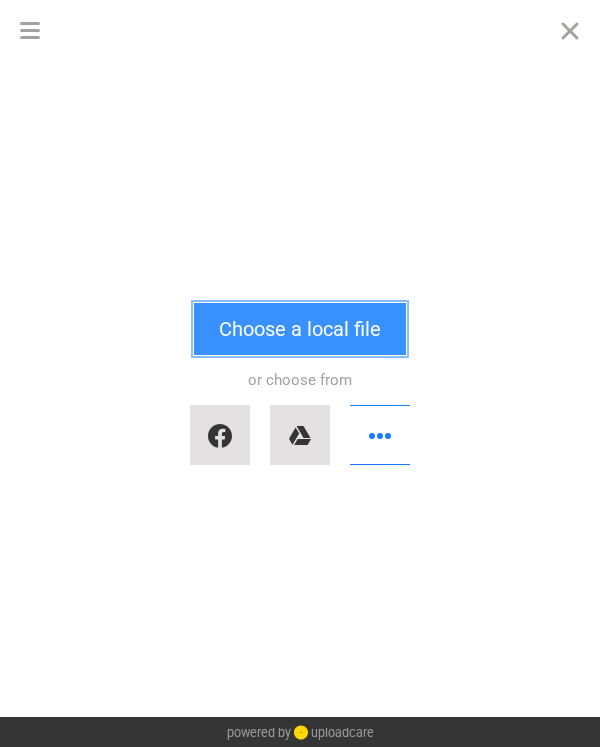 click on "Choose a local file" at bounding box center (300, 329) 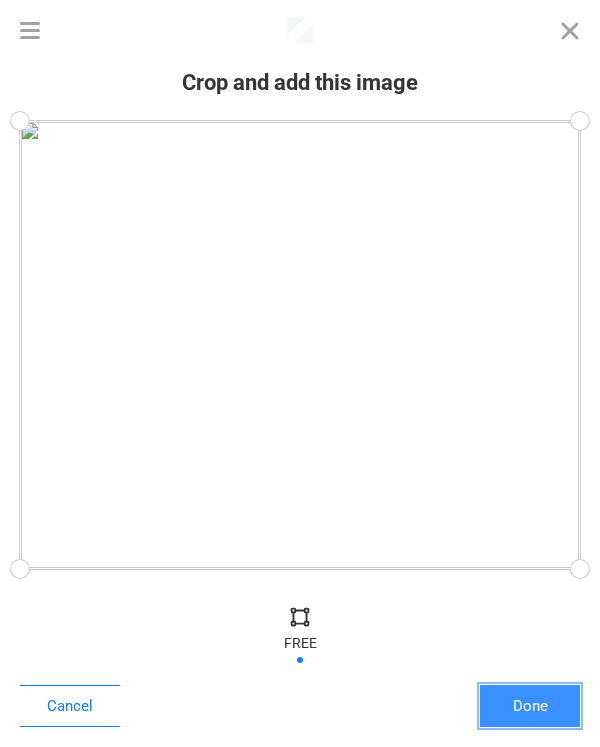 click on "Done" at bounding box center [530, 706] 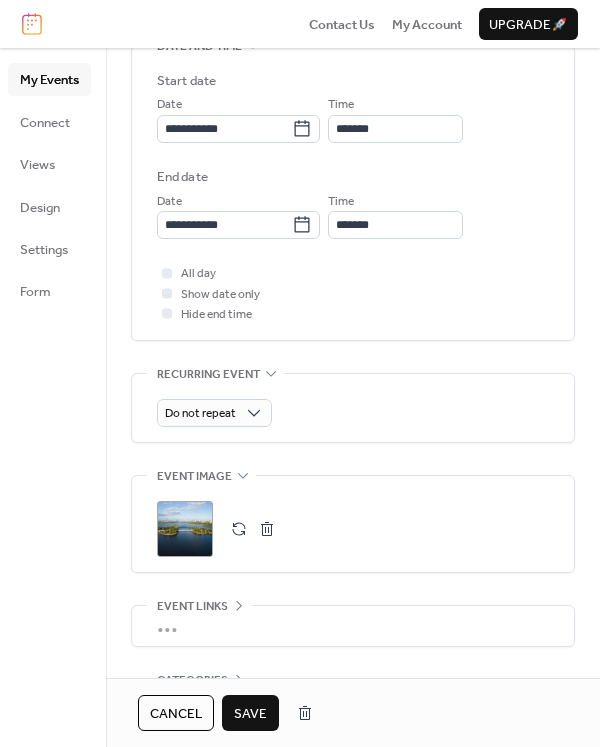 click on "Save" at bounding box center [250, 714] 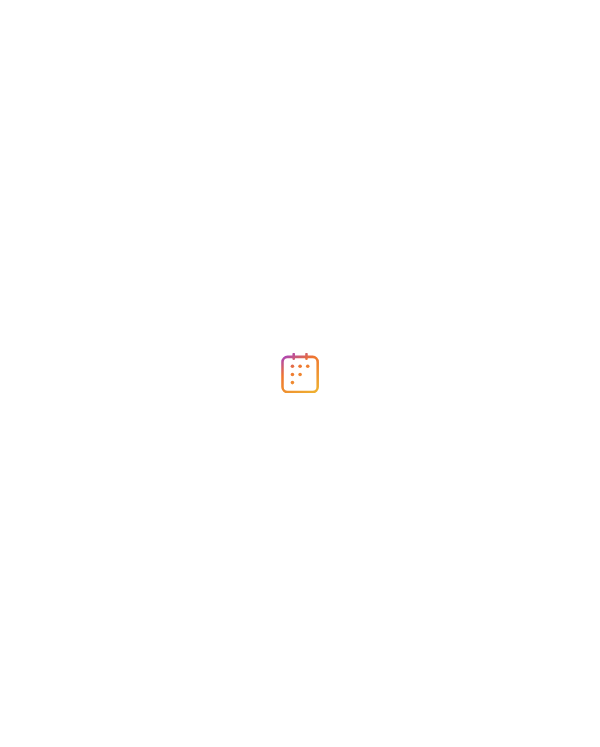 scroll, scrollTop: 0, scrollLeft: 0, axis: both 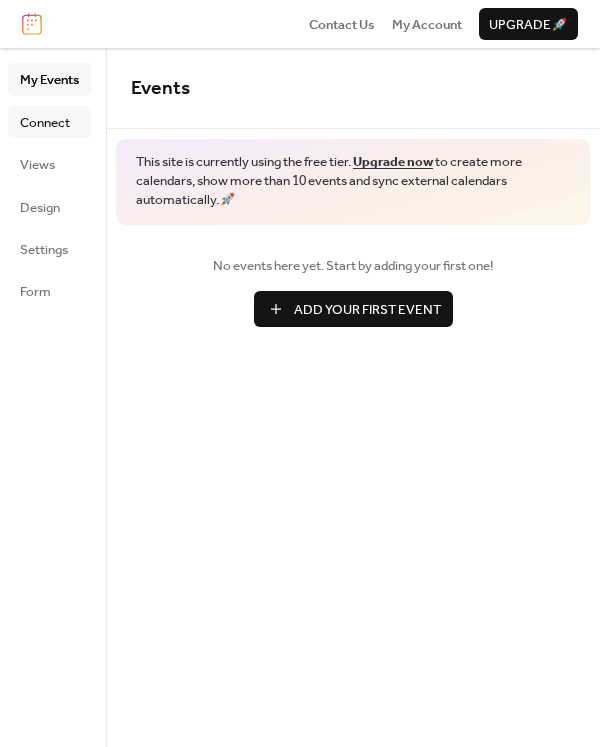 click on "Connect" at bounding box center [45, 123] 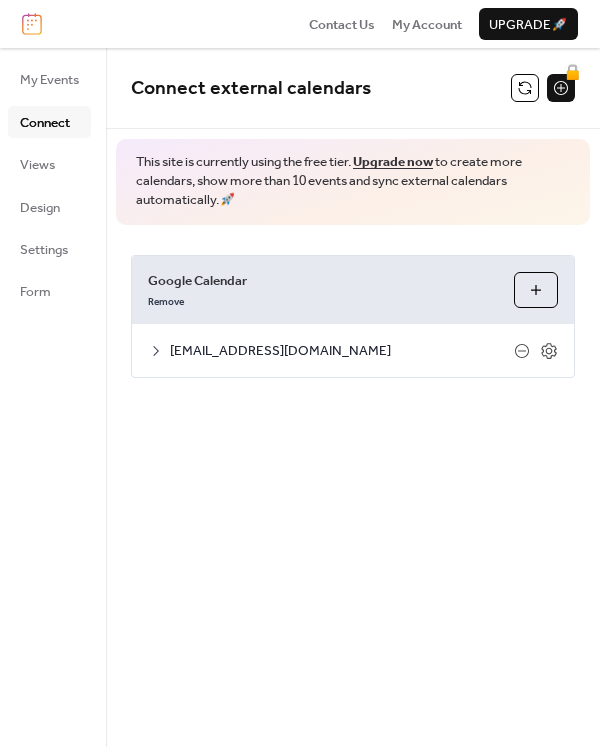 click on "sambaottawaband@gmail.com" at bounding box center (342, 351) 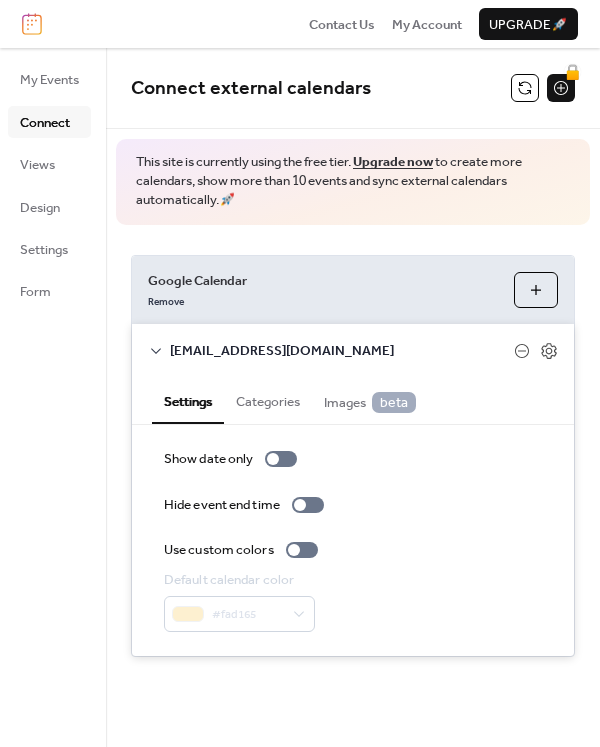 click on "Choose Calendars" at bounding box center (536, 290) 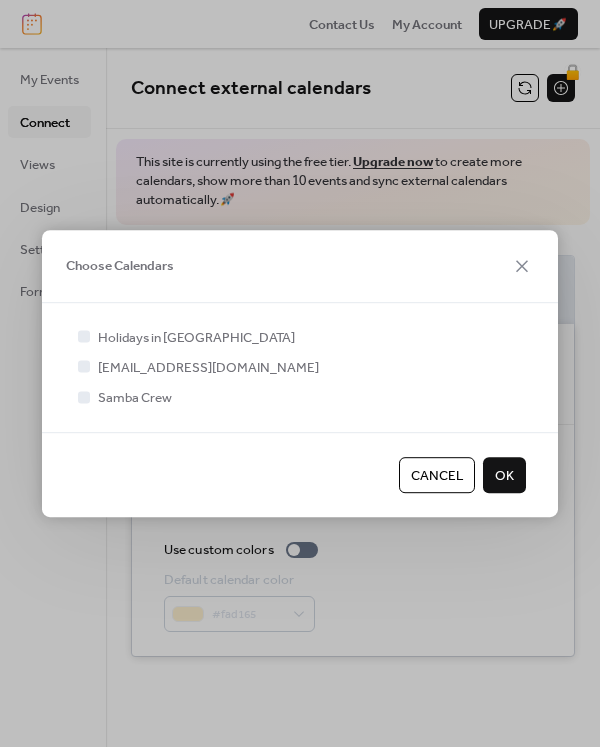 click on "Cancel OK" at bounding box center (300, 474) 